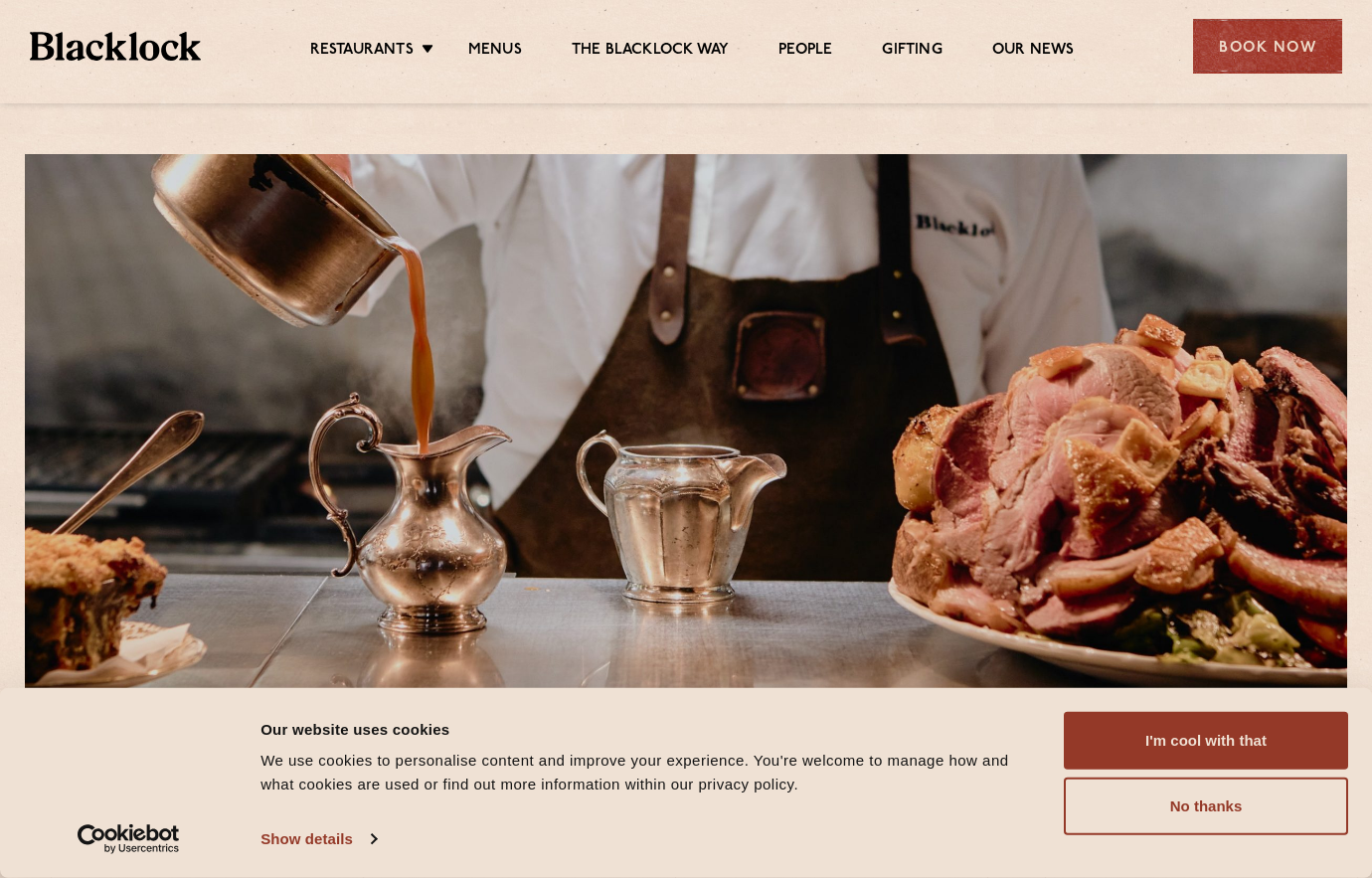 scroll, scrollTop: 0, scrollLeft: 0, axis: both 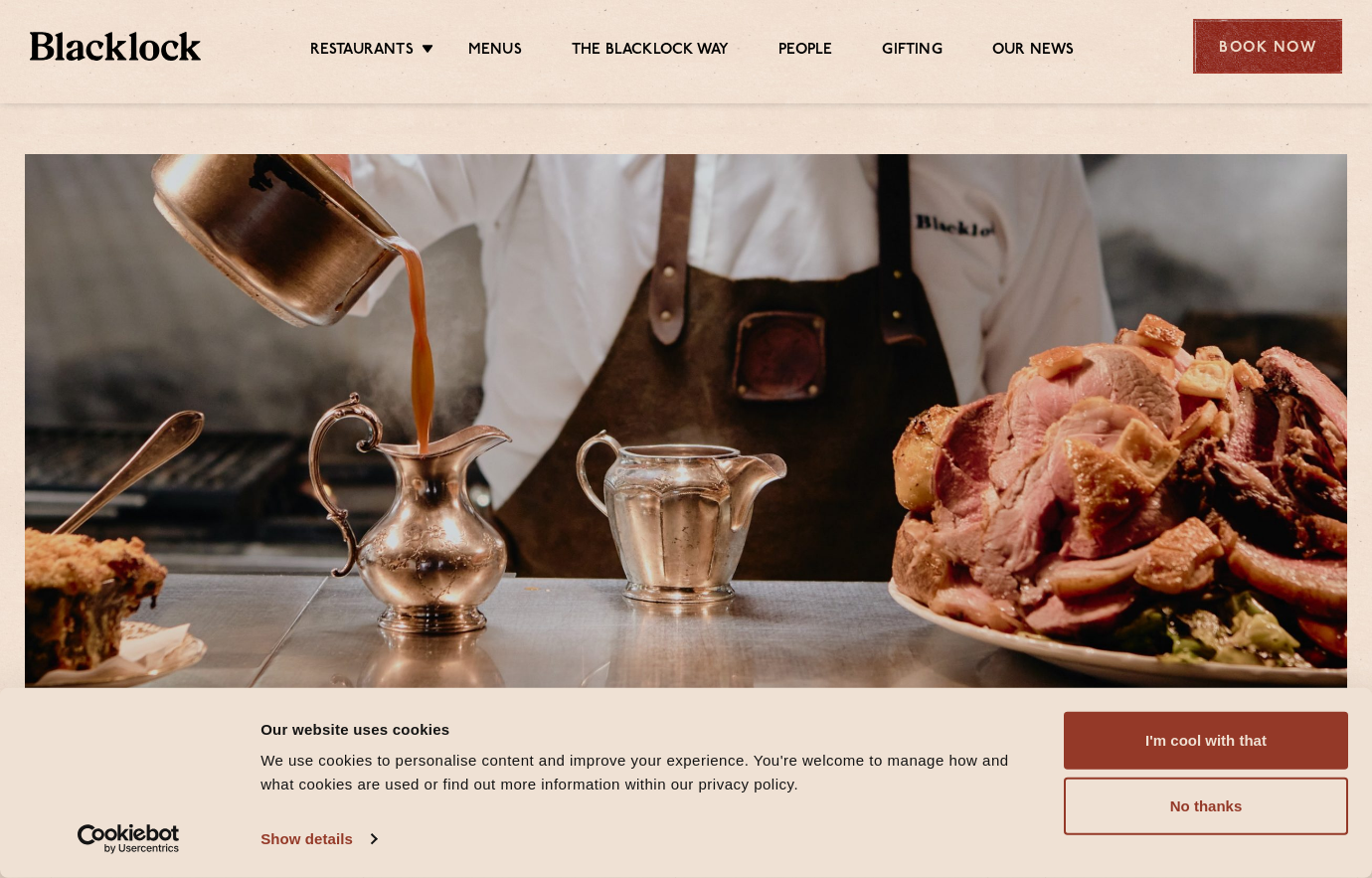 click on "Book Now" at bounding box center (1268, 46) 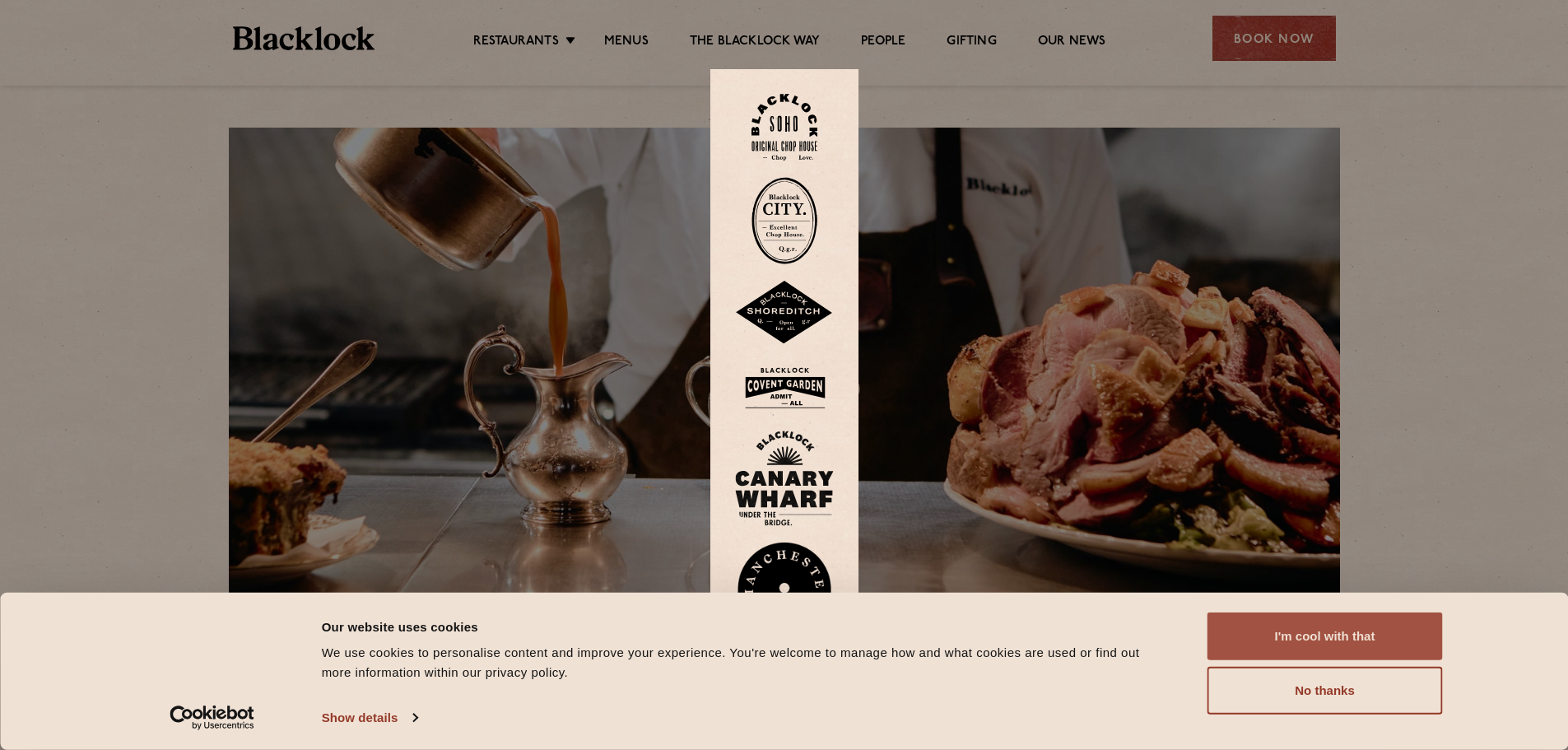 click on "I'm cool with that" at bounding box center [1325, 636] 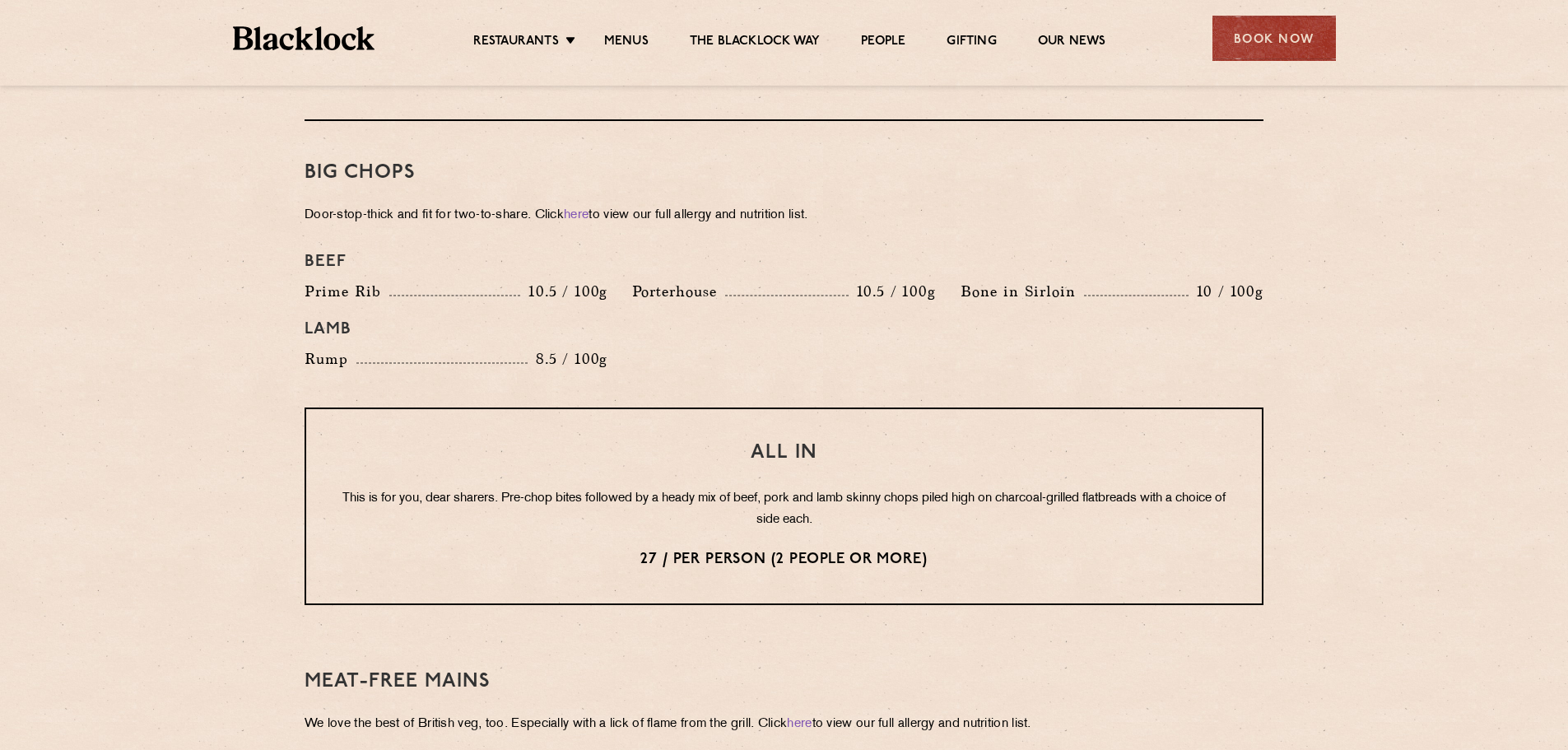 scroll, scrollTop: 1730, scrollLeft: 0, axis: vertical 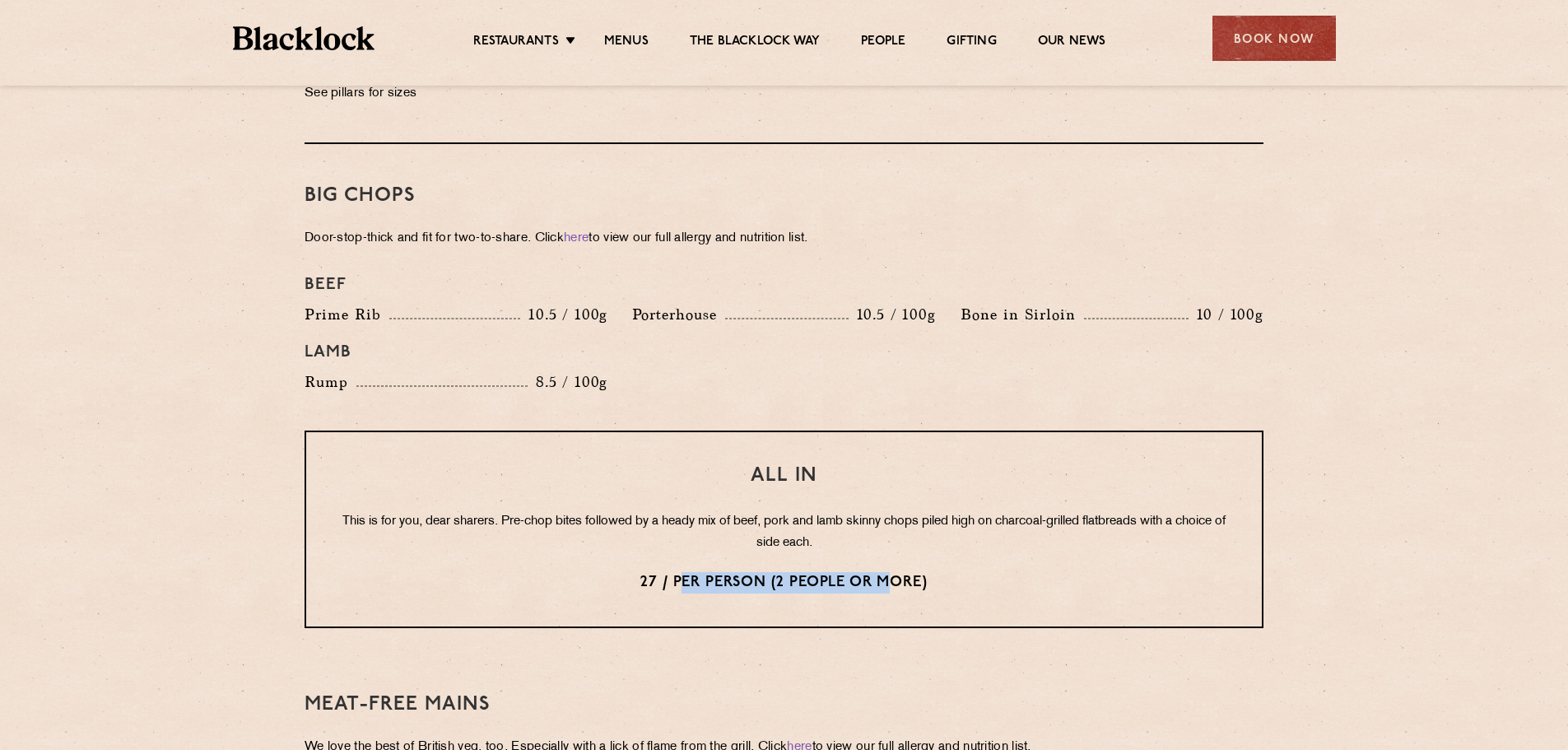 drag, startPoint x: 683, startPoint y: 580, endPoint x: 893, endPoint y: 586, distance: 210.0857 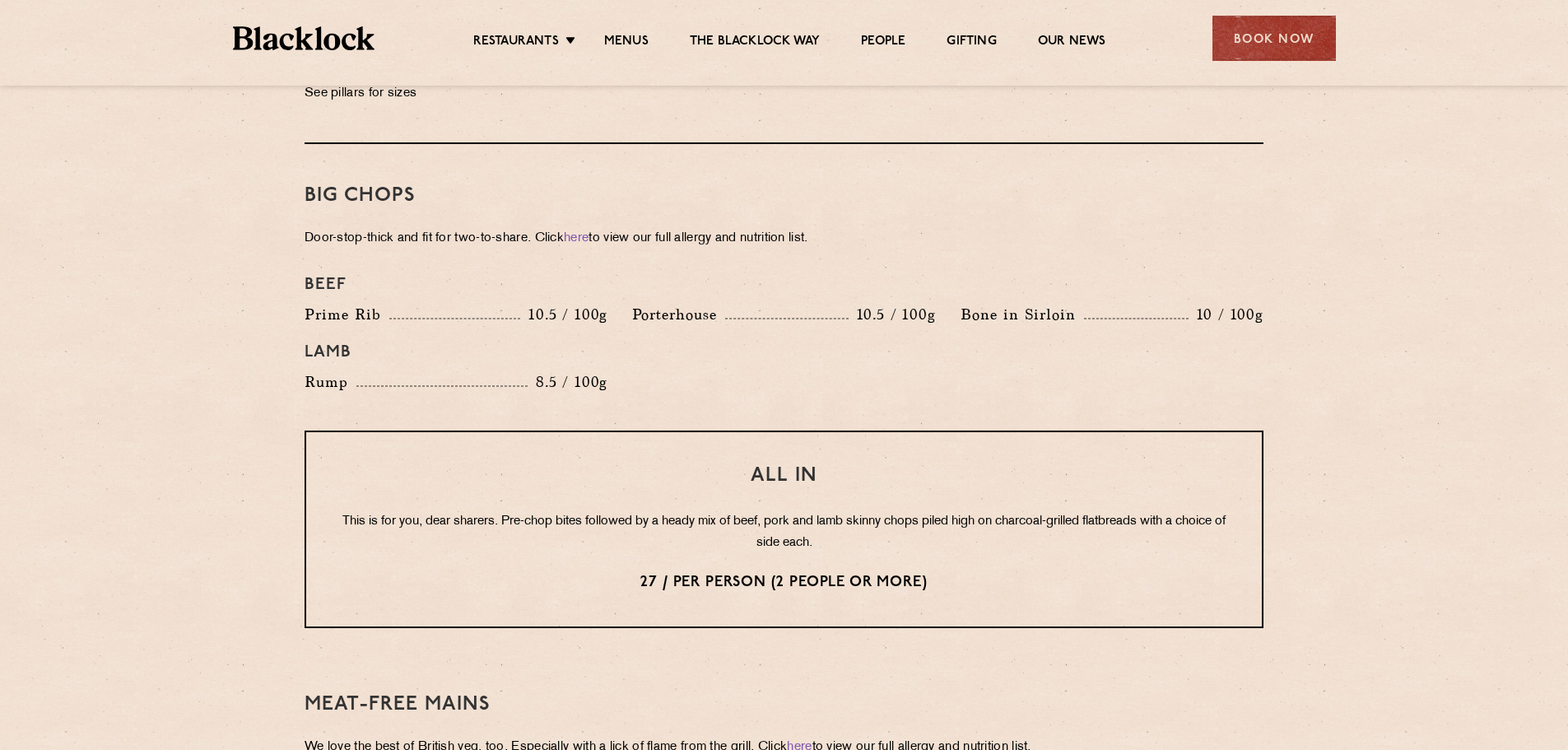 click on "27 / per person (2 people or more)" at bounding box center (784, 583) 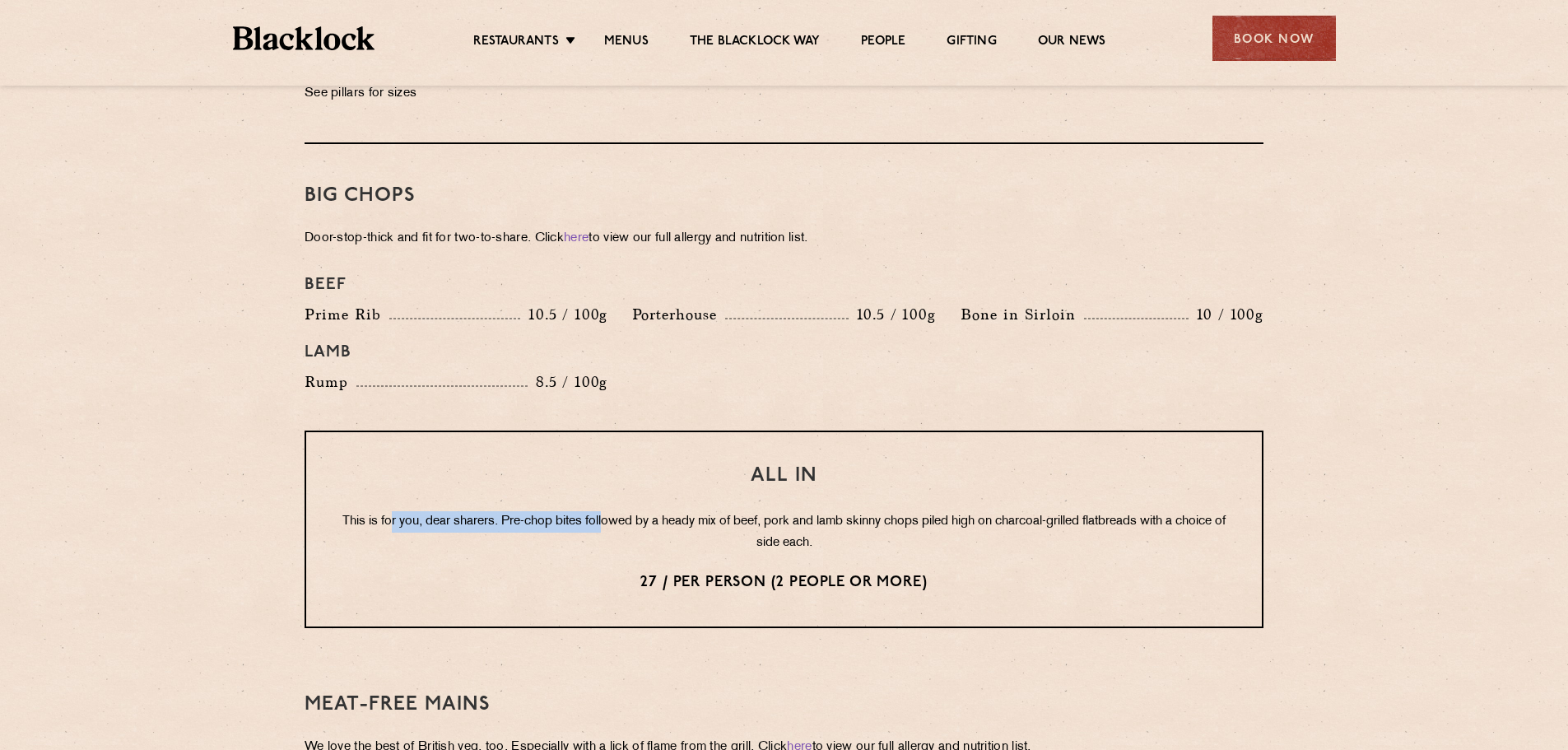 drag, startPoint x: 410, startPoint y: 519, endPoint x: 626, endPoint y: 525, distance: 216.0833 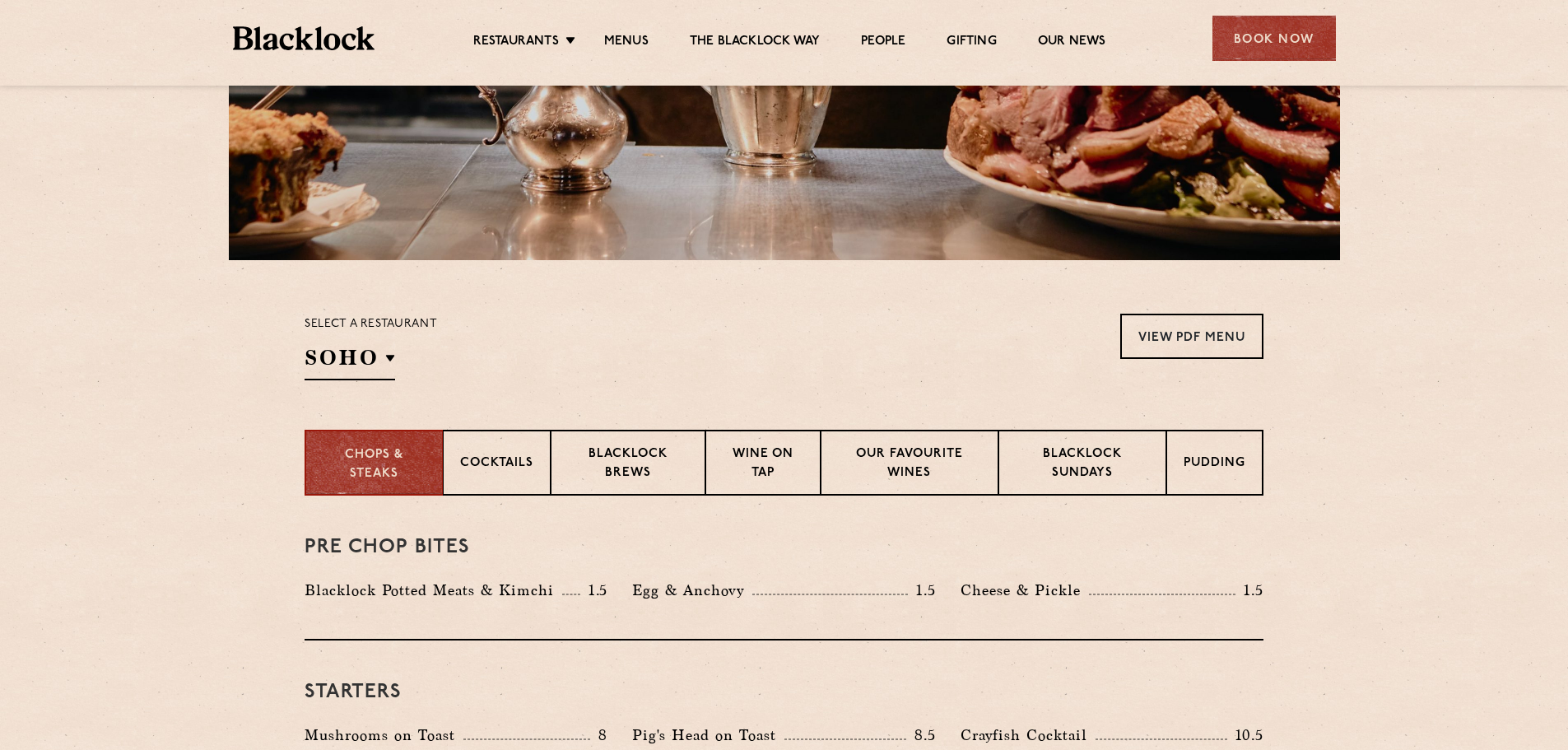 scroll, scrollTop: 330, scrollLeft: 0, axis: vertical 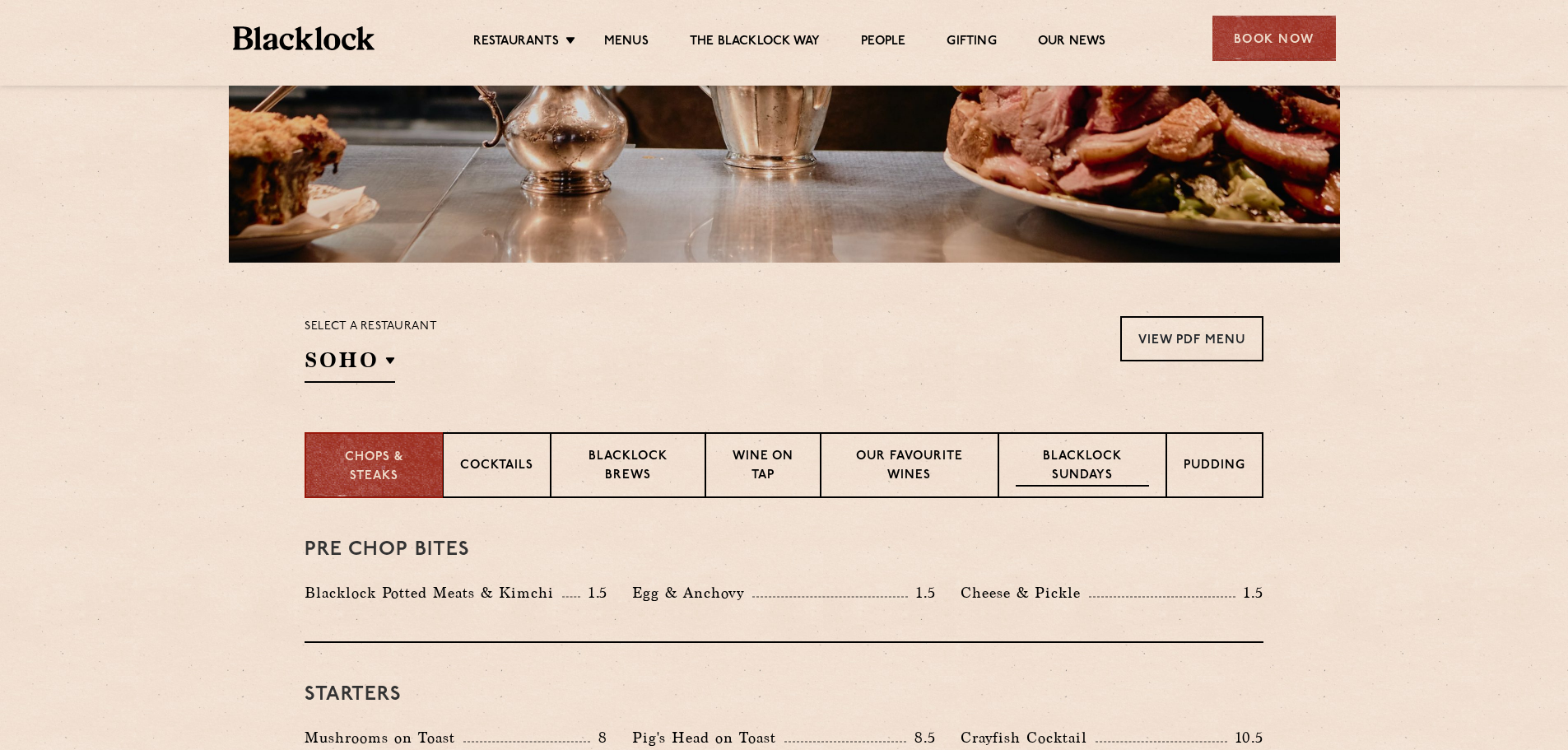 click on "Blacklock Sundays" at bounding box center (1082, 467) 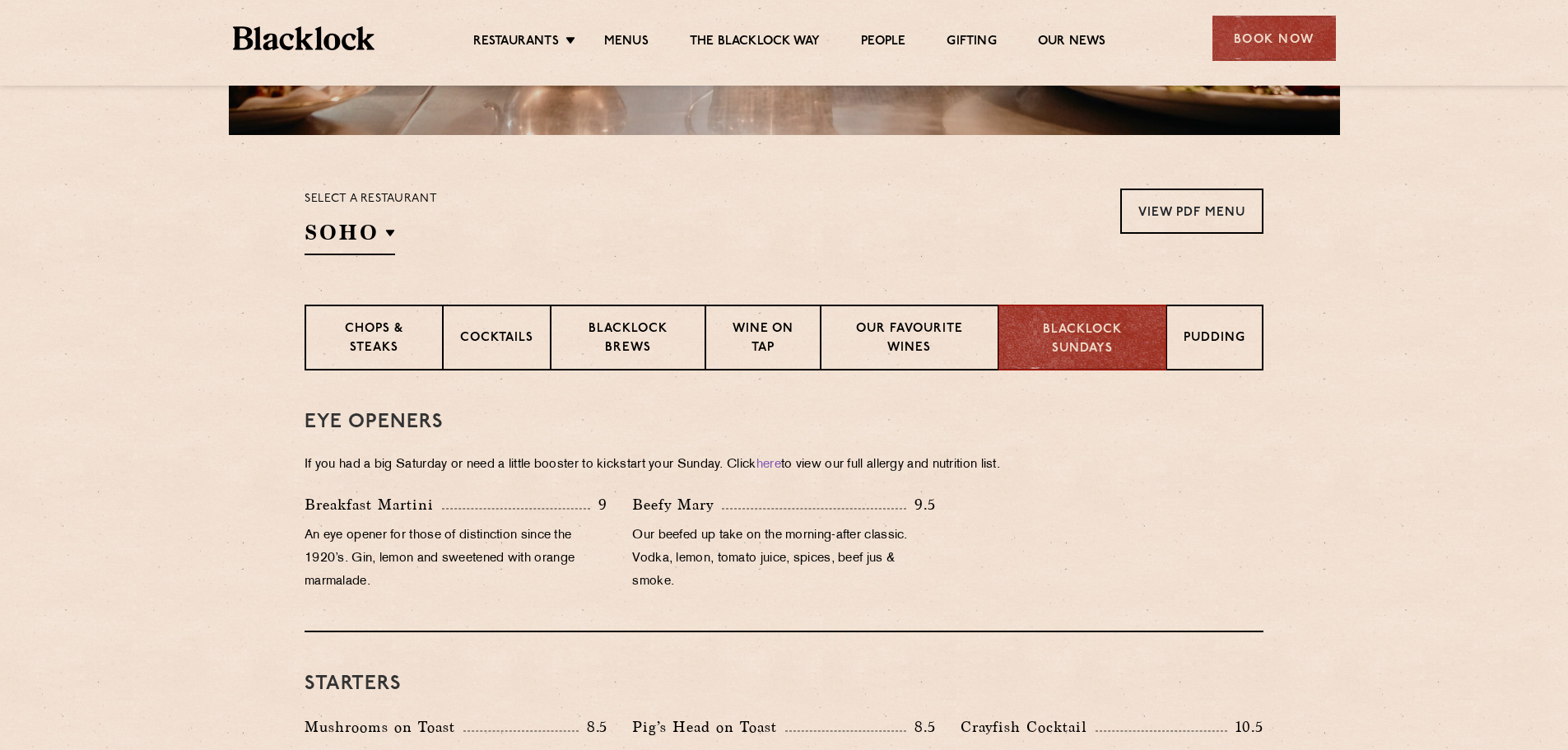 scroll, scrollTop: 495, scrollLeft: 0, axis: vertical 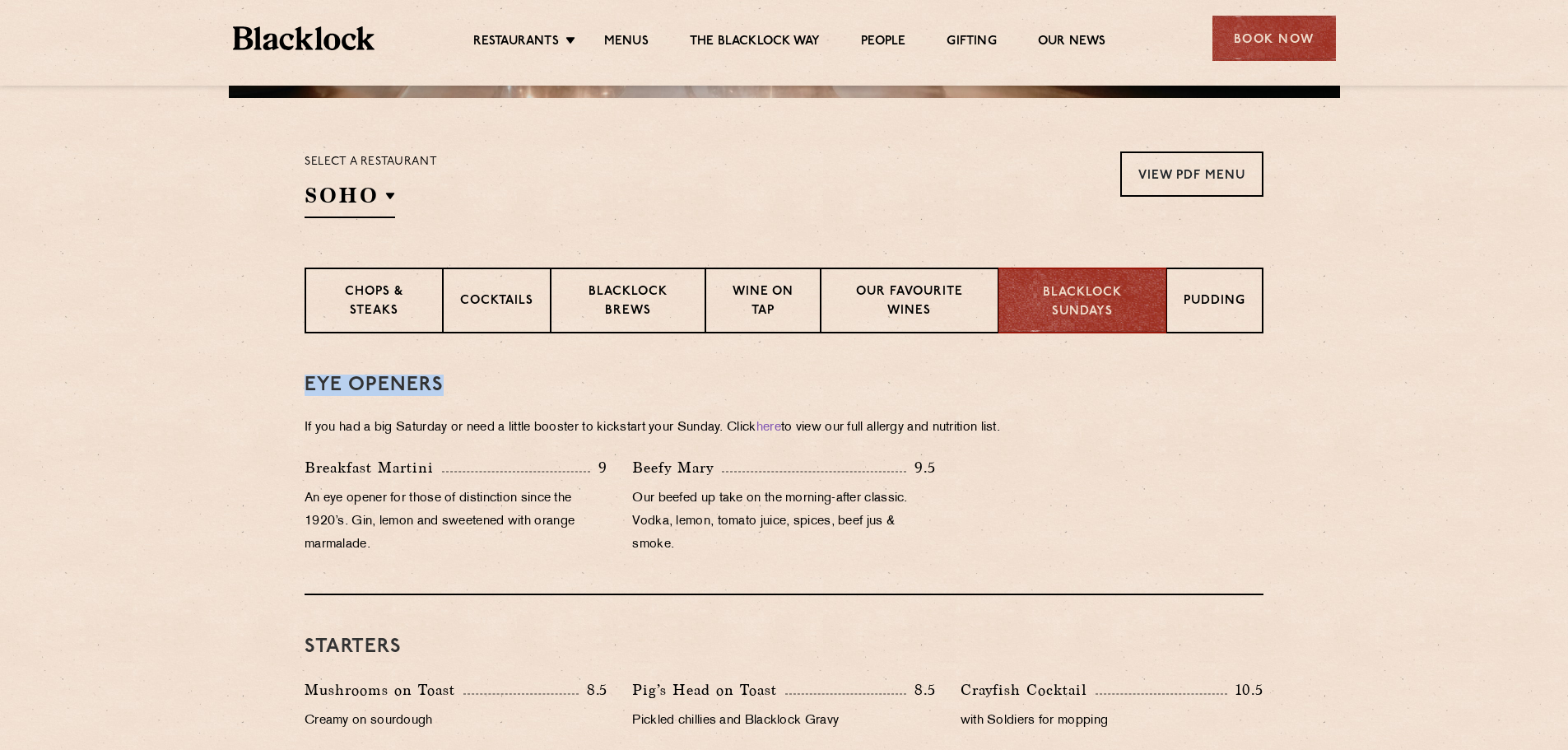 drag, startPoint x: 300, startPoint y: 386, endPoint x: 468, endPoint y: 387, distance: 168.00298 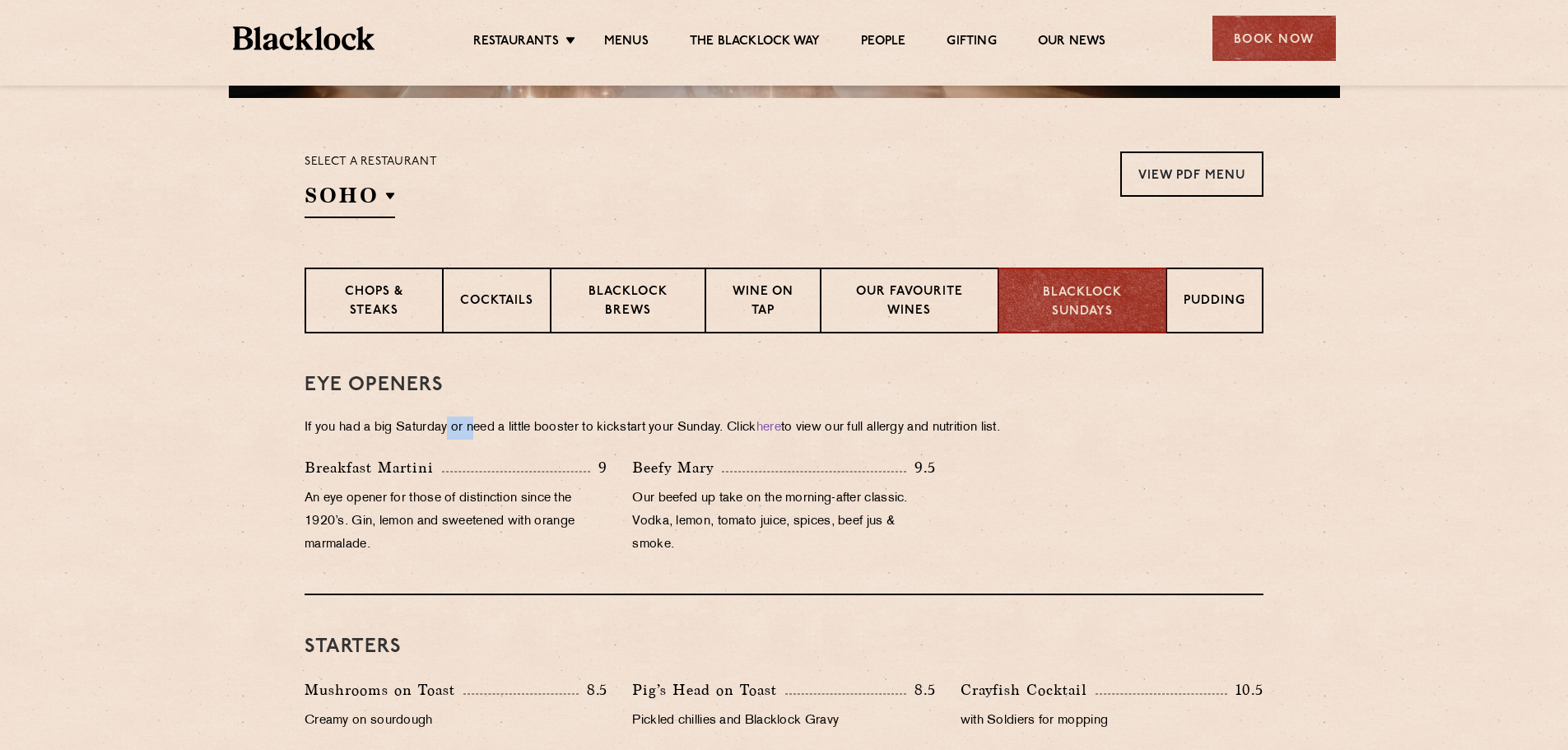 drag, startPoint x: 451, startPoint y: 430, endPoint x: 477, endPoint y: 430, distance: 26 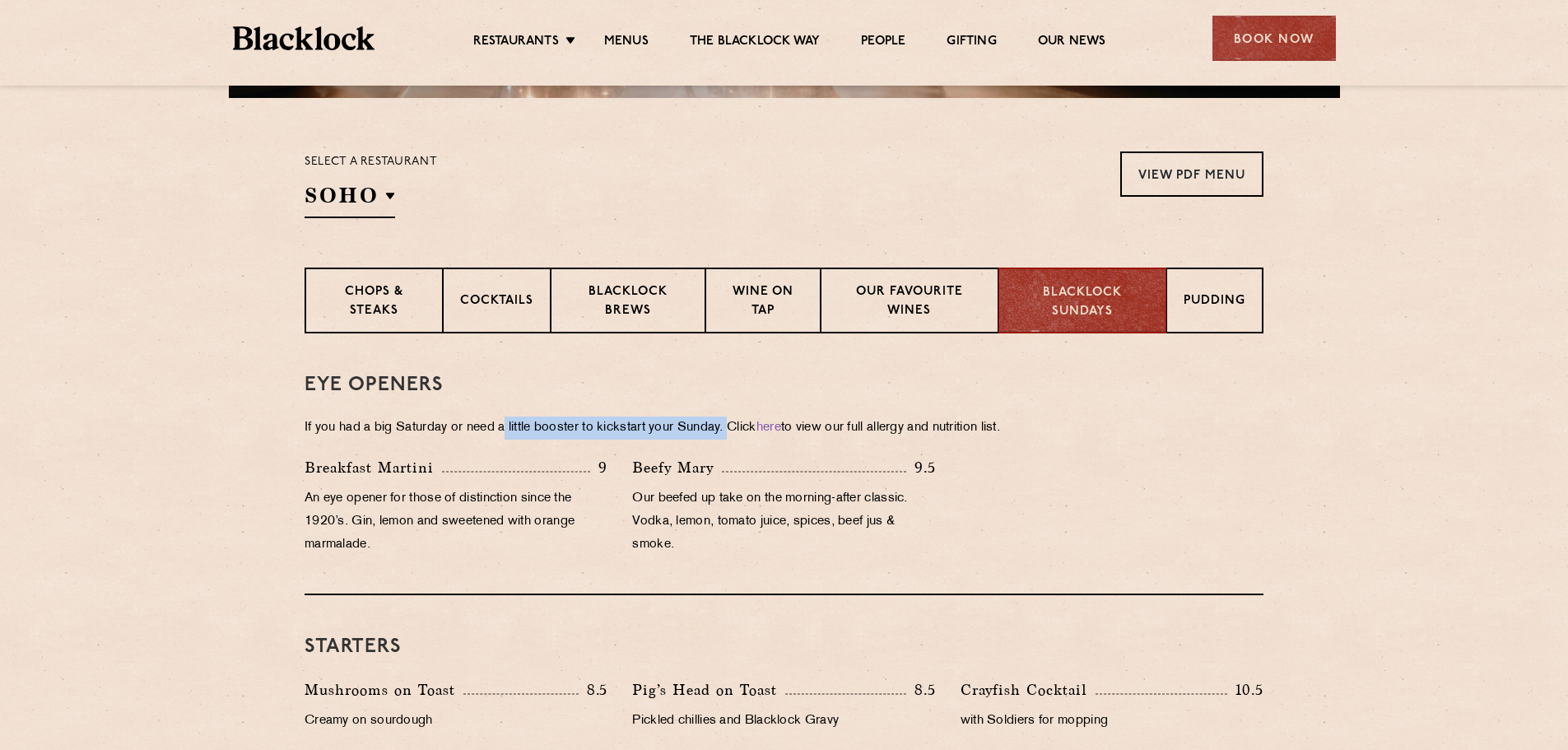 drag, startPoint x: 511, startPoint y: 426, endPoint x: 737, endPoint y: 430, distance: 226.0354 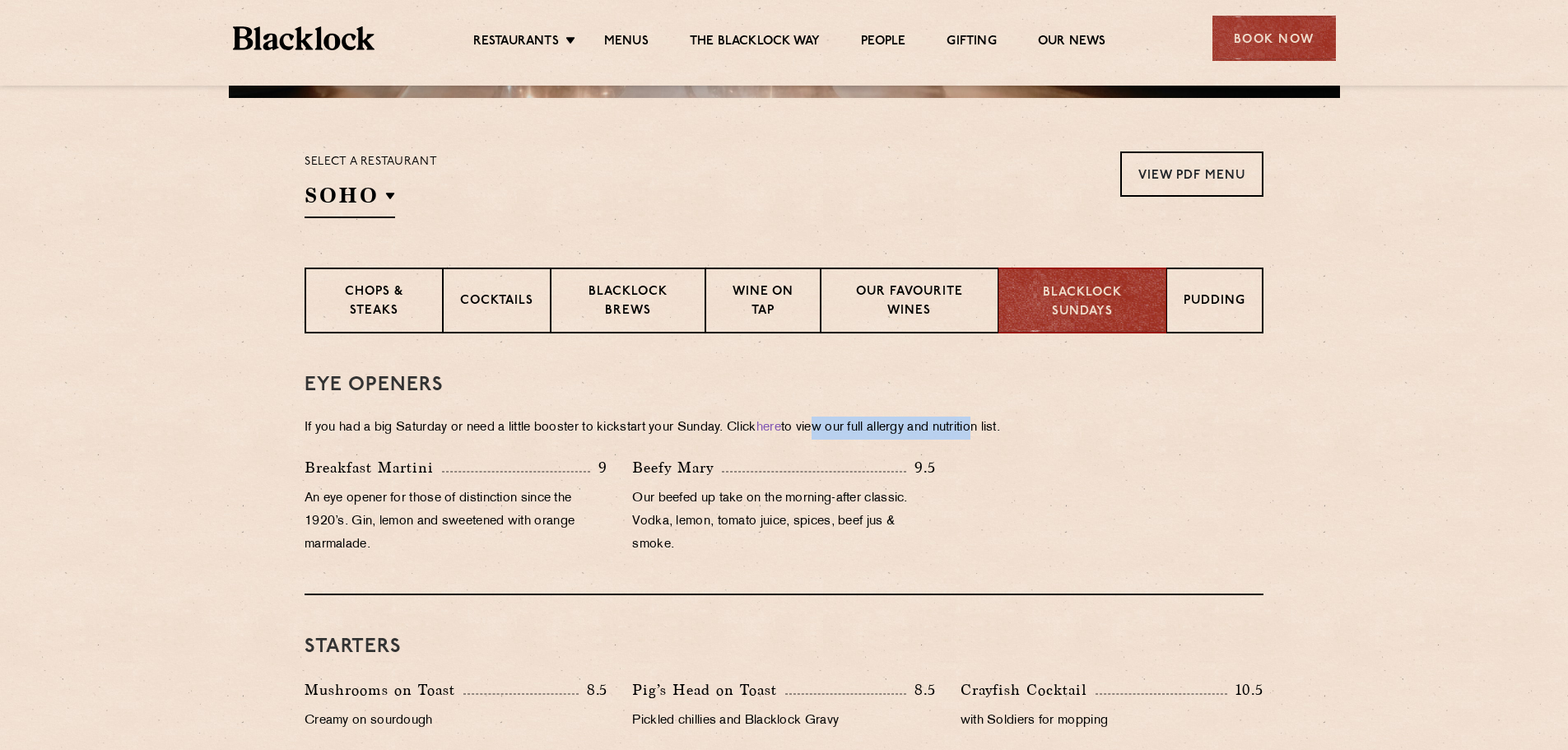 drag, startPoint x: 835, startPoint y: 429, endPoint x: 992, endPoint y: 431, distance: 157.01274 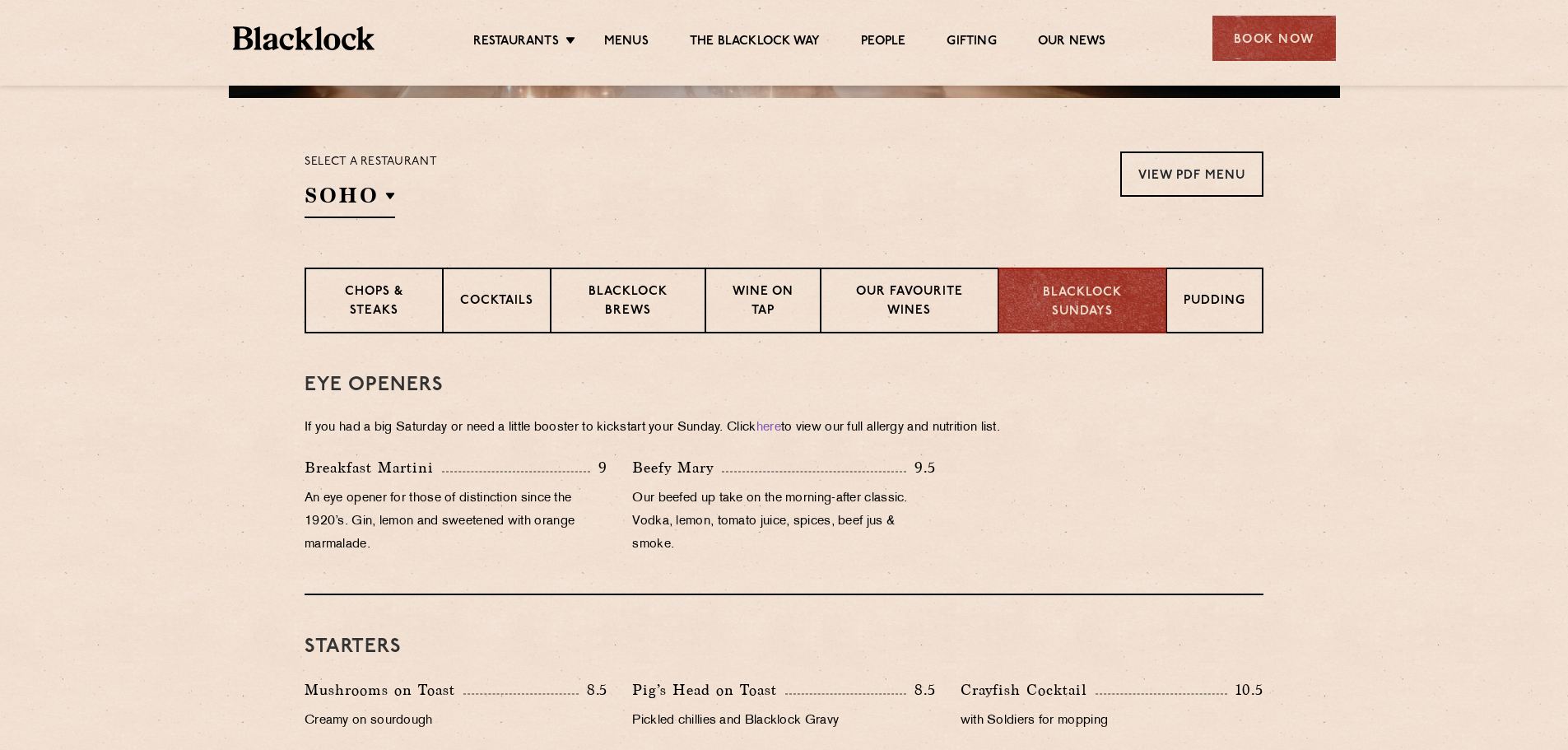 drag, startPoint x: 1268, startPoint y: 511, endPoint x: 1222, endPoint y: 511, distance: 46 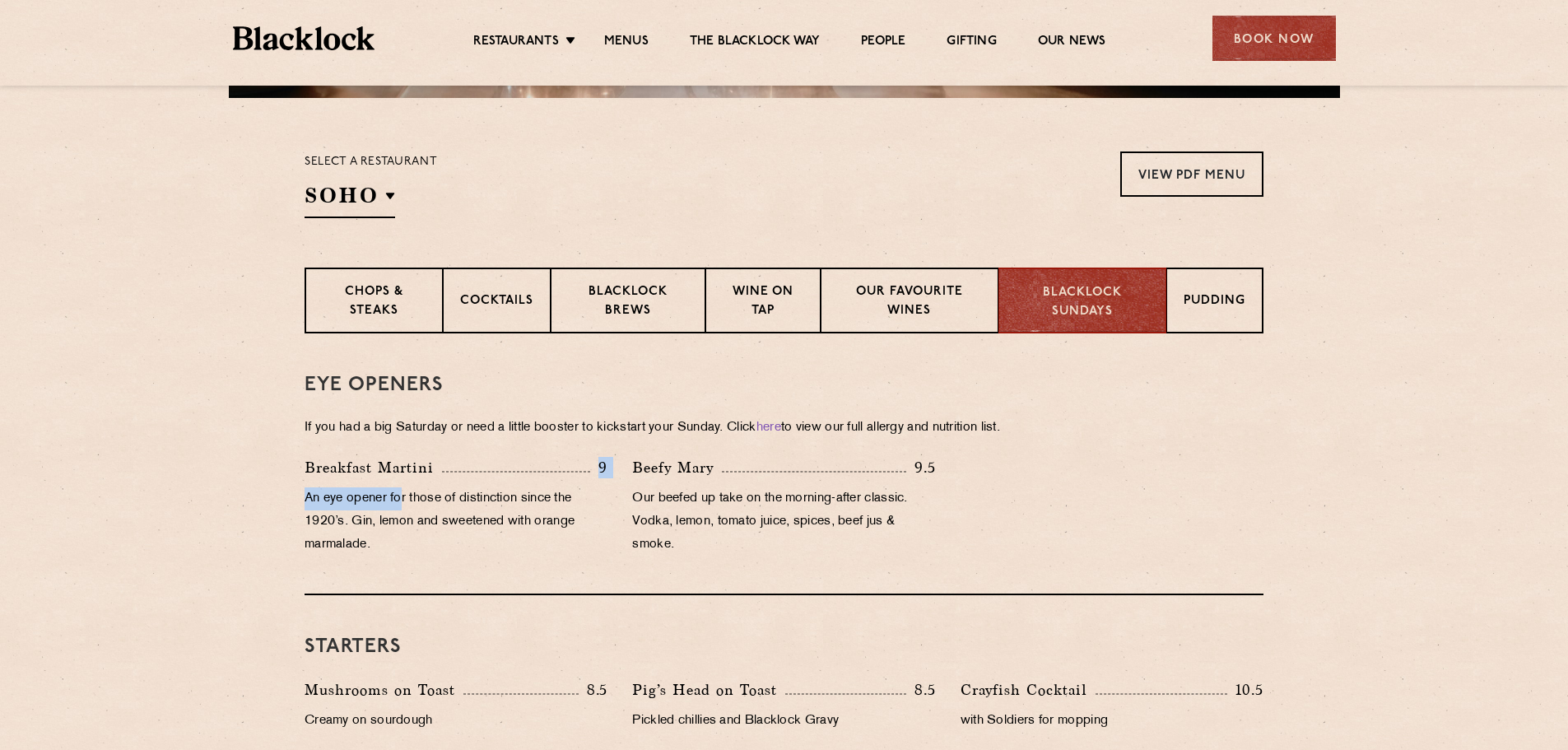 drag, startPoint x: 458, startPoint y: 473, endPoint x: 561, endPoint y: 473, distance: 103 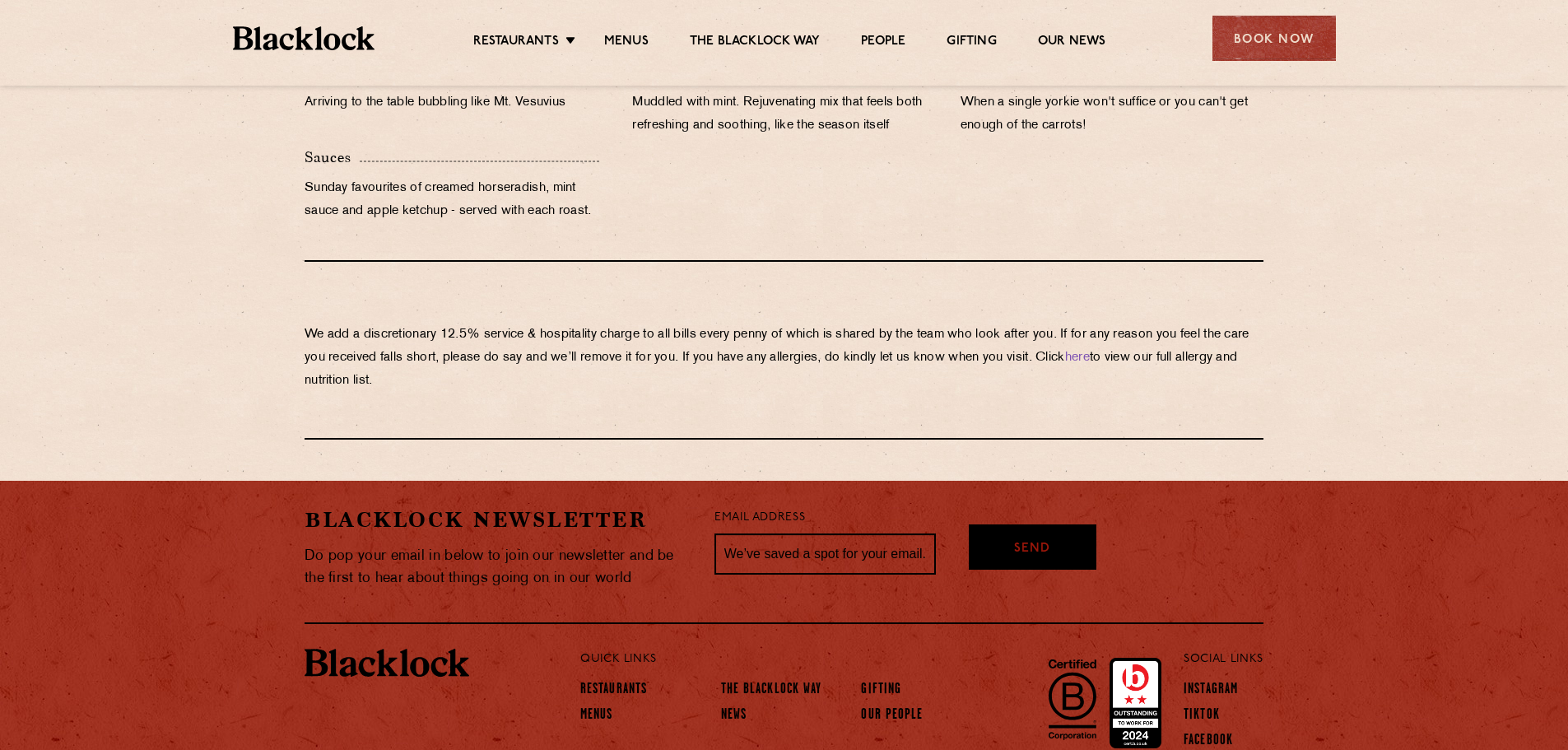 scroll, scrollTop: 1730, scrollLeft: 0, axis: vertical 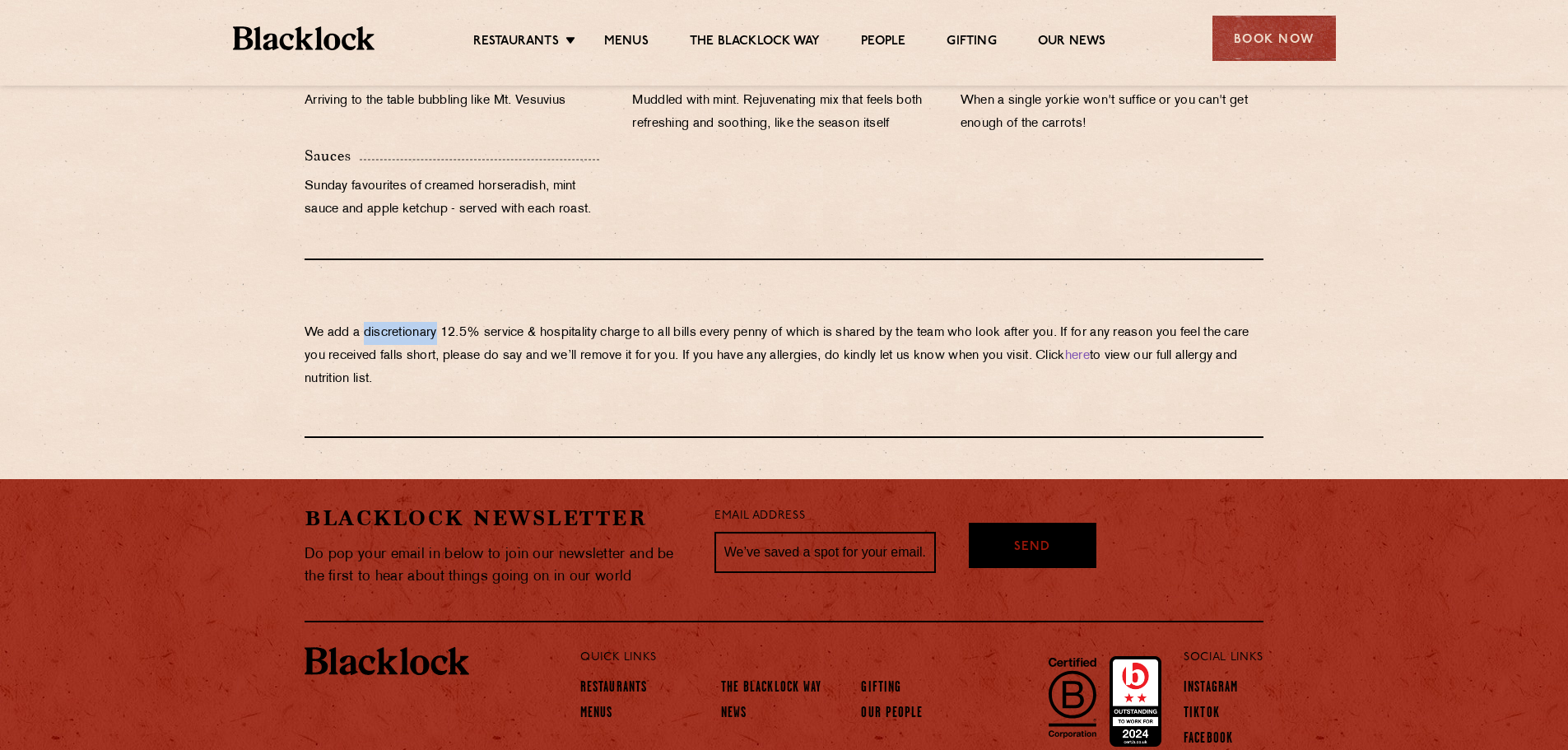 drag, startPoint x: 366, startPoint y: 338, endPoint x: 441, endPoint y: 332, distance: 75.23962 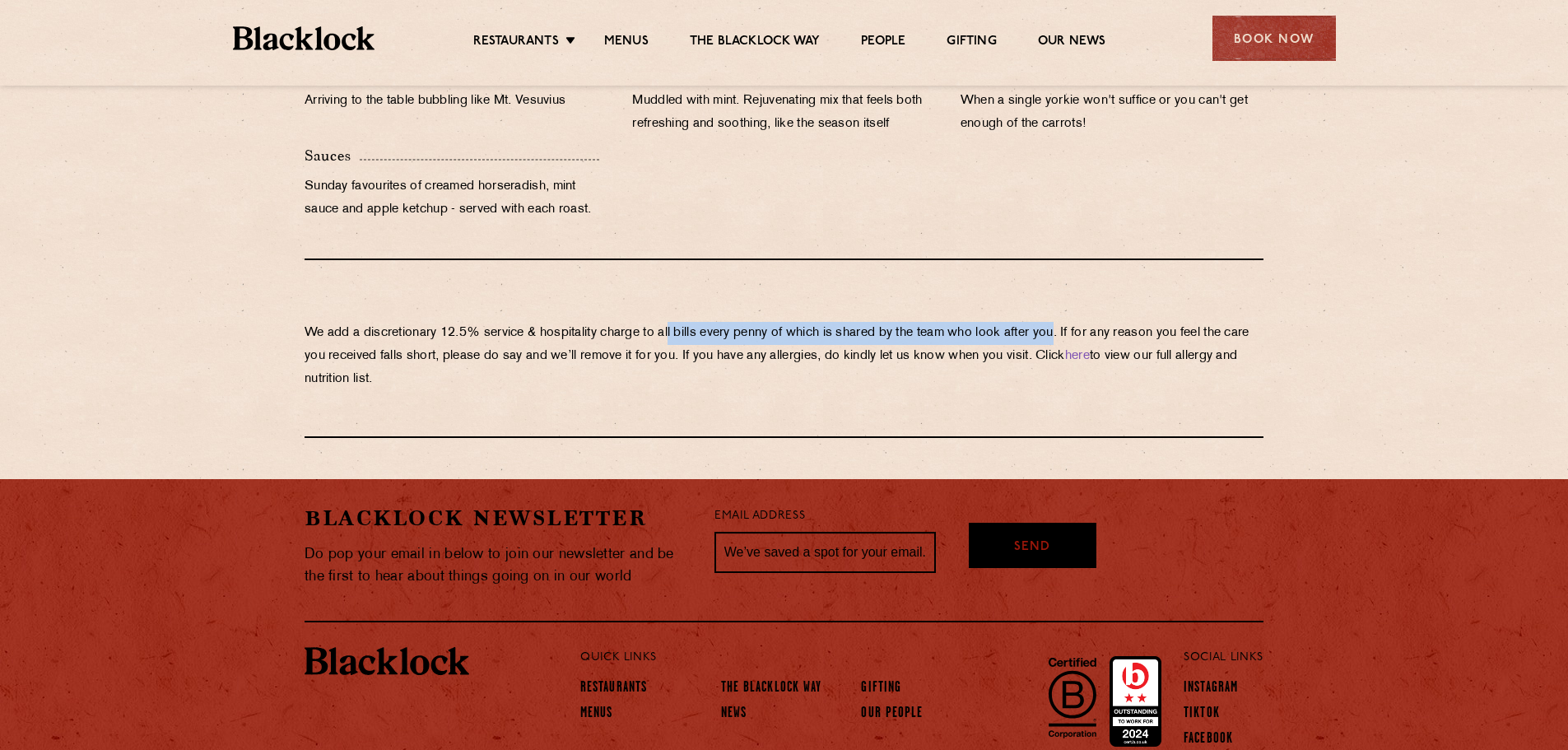 drag, startPoint x: 676, startPoint y: 339, endPoint x: 1072, endPoint y: 341, distance: 396.00505 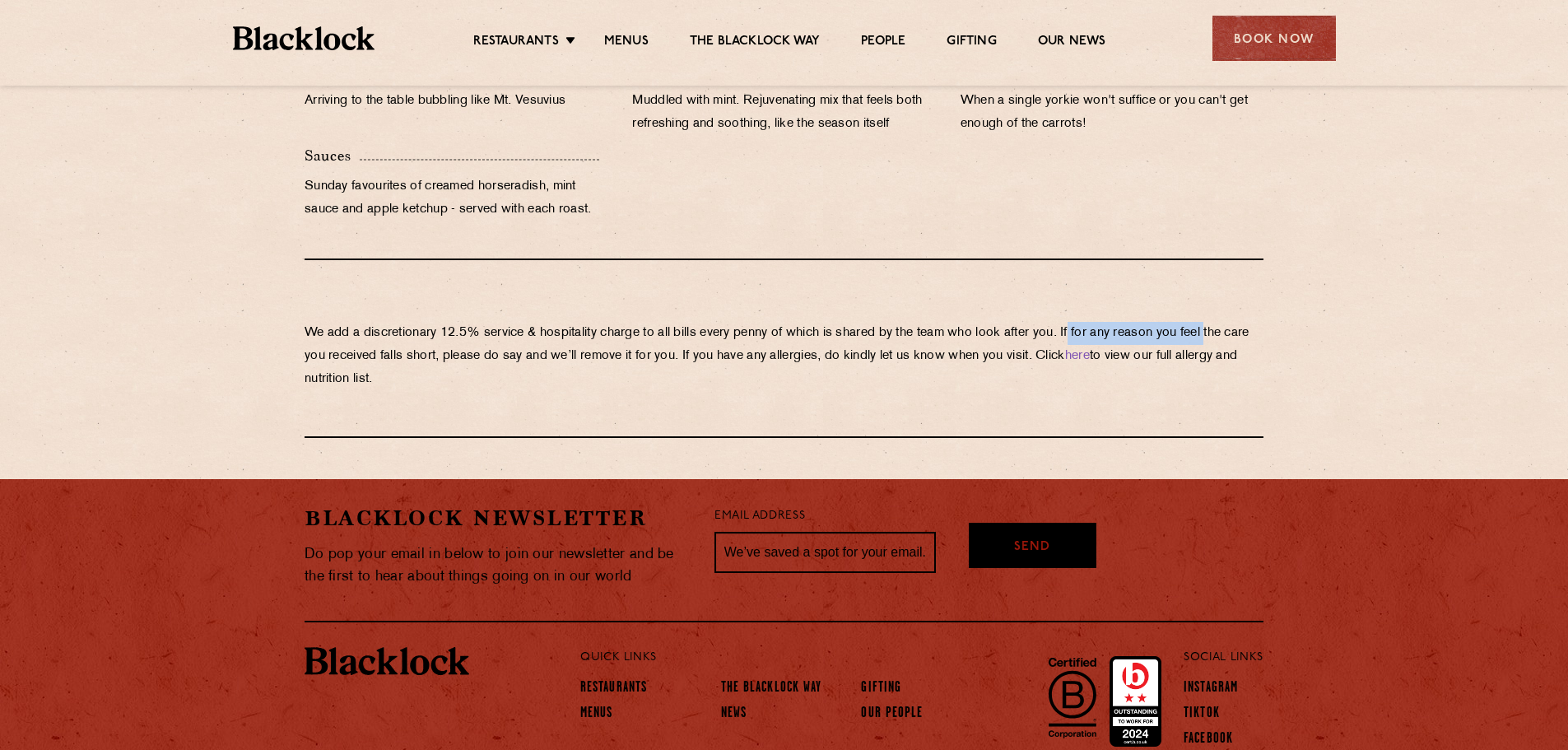 drag, startPoint x: 1089, startPoint y: 337, endPoint x: 1231, endPoint y: 337, distance: 142 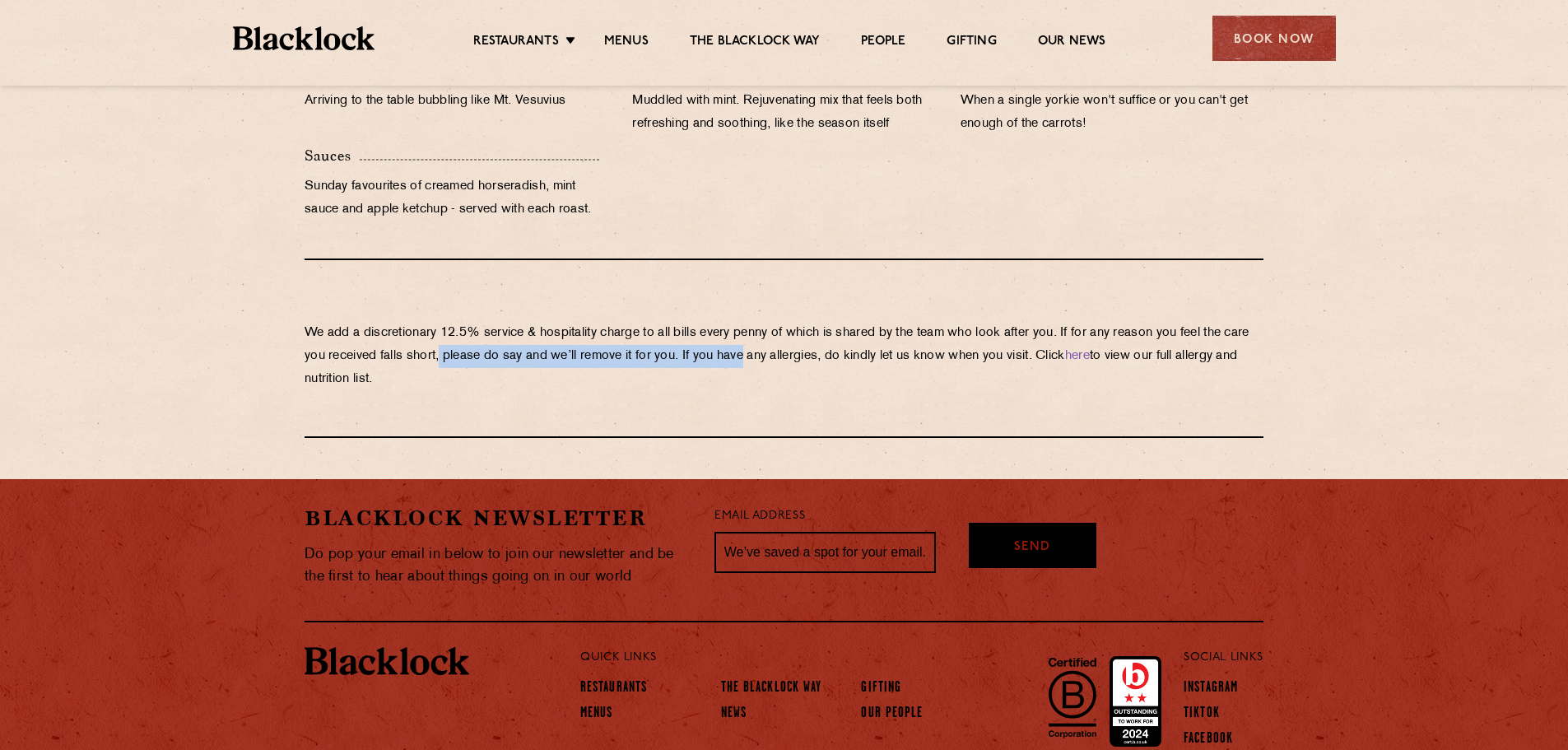 drag, startPoint x: 474, startPoint y: 364, endPoint x: 786, endPoint y: 366, distance: 312.00641 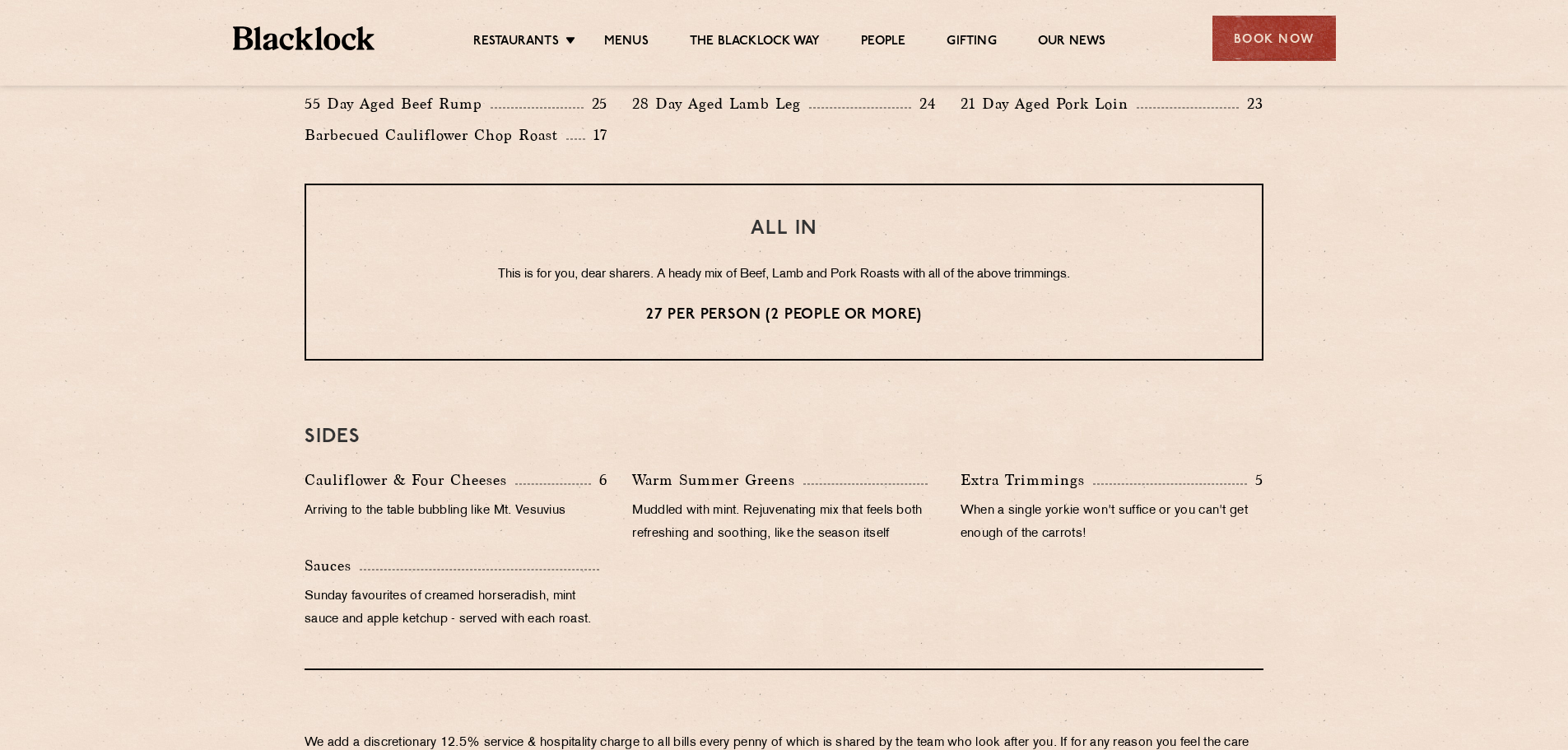 scroll, scrollTop: 1318, scrollLeft: 0, axis: vertical 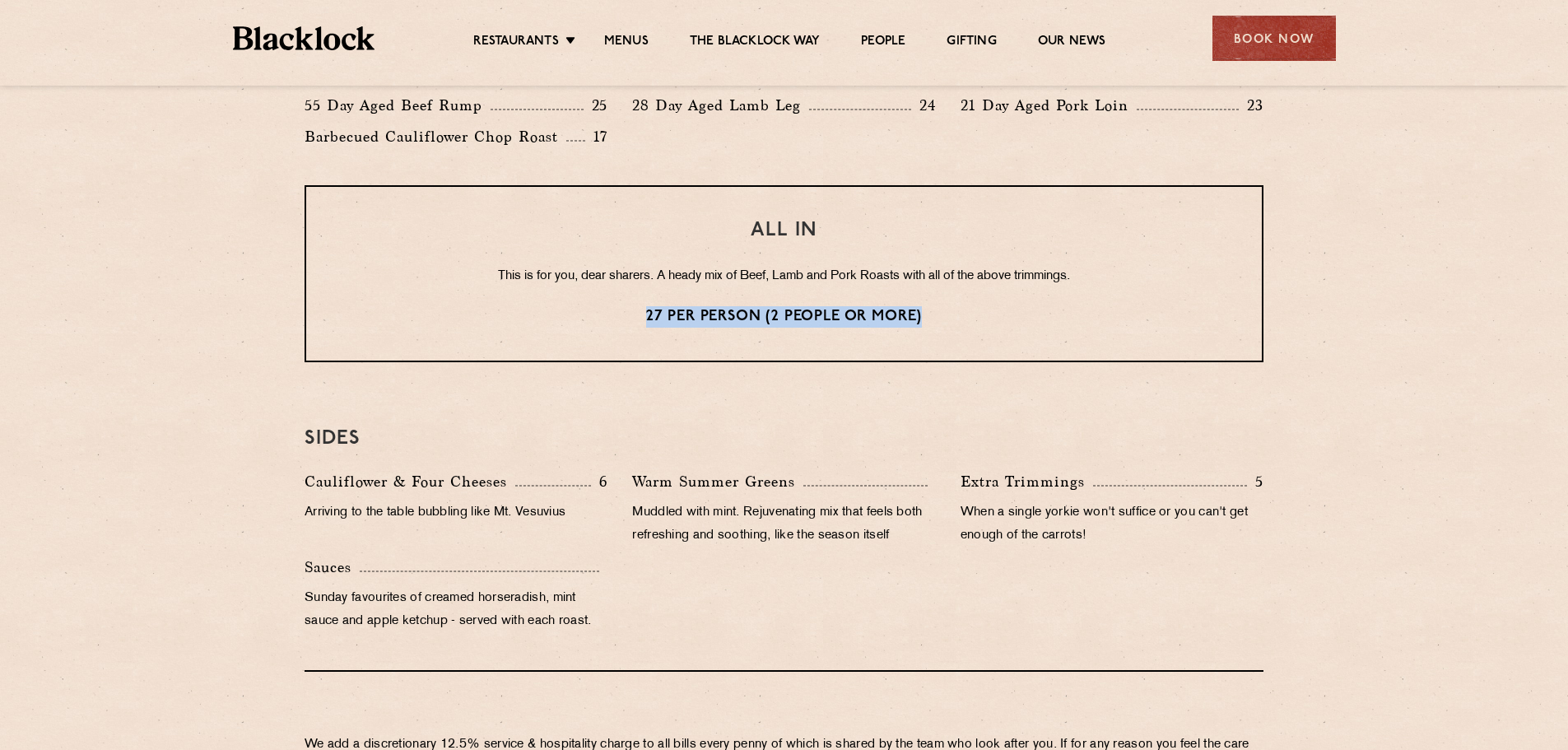 drag, startPoint x: 623, startPoint y: 318, endPoint x: 985, endPoint y: 324, distance: 362.04972 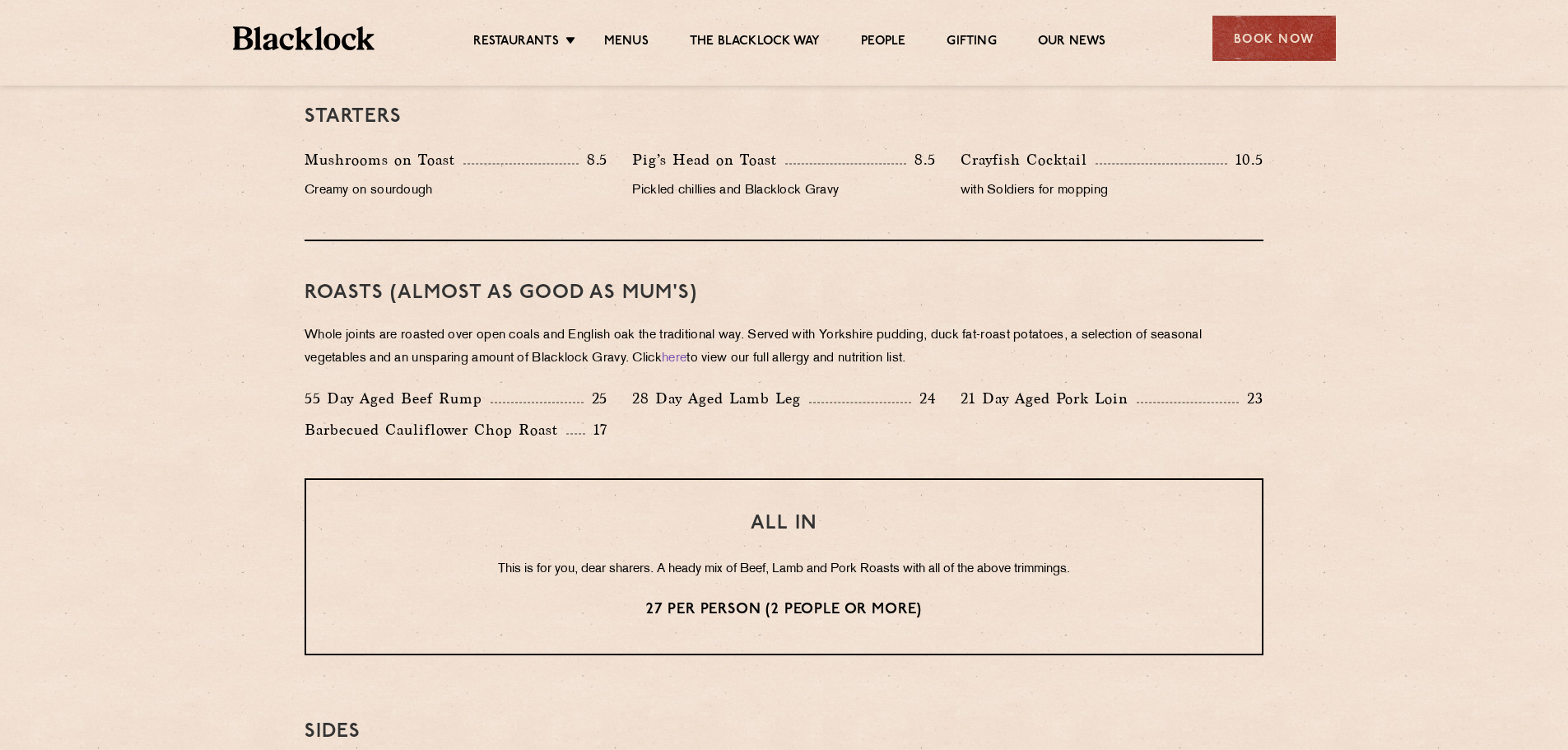 scroll, scrollTop: 989, scrollLeft: 0, axis: vertical 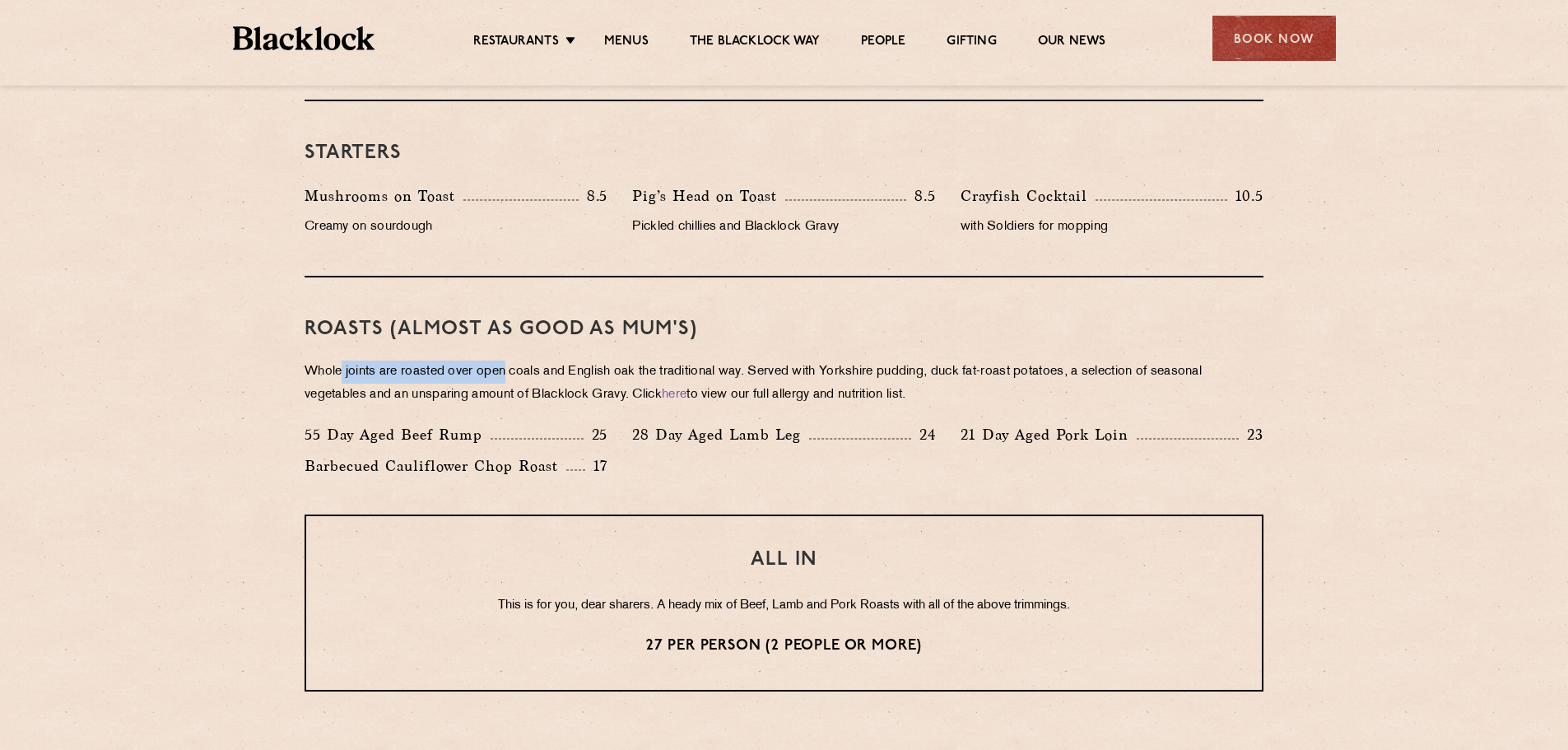 drag, startPoint x: 342, startPoint y: 374, endPoint x: 509, endPoint y: 379, distance: 167.07483 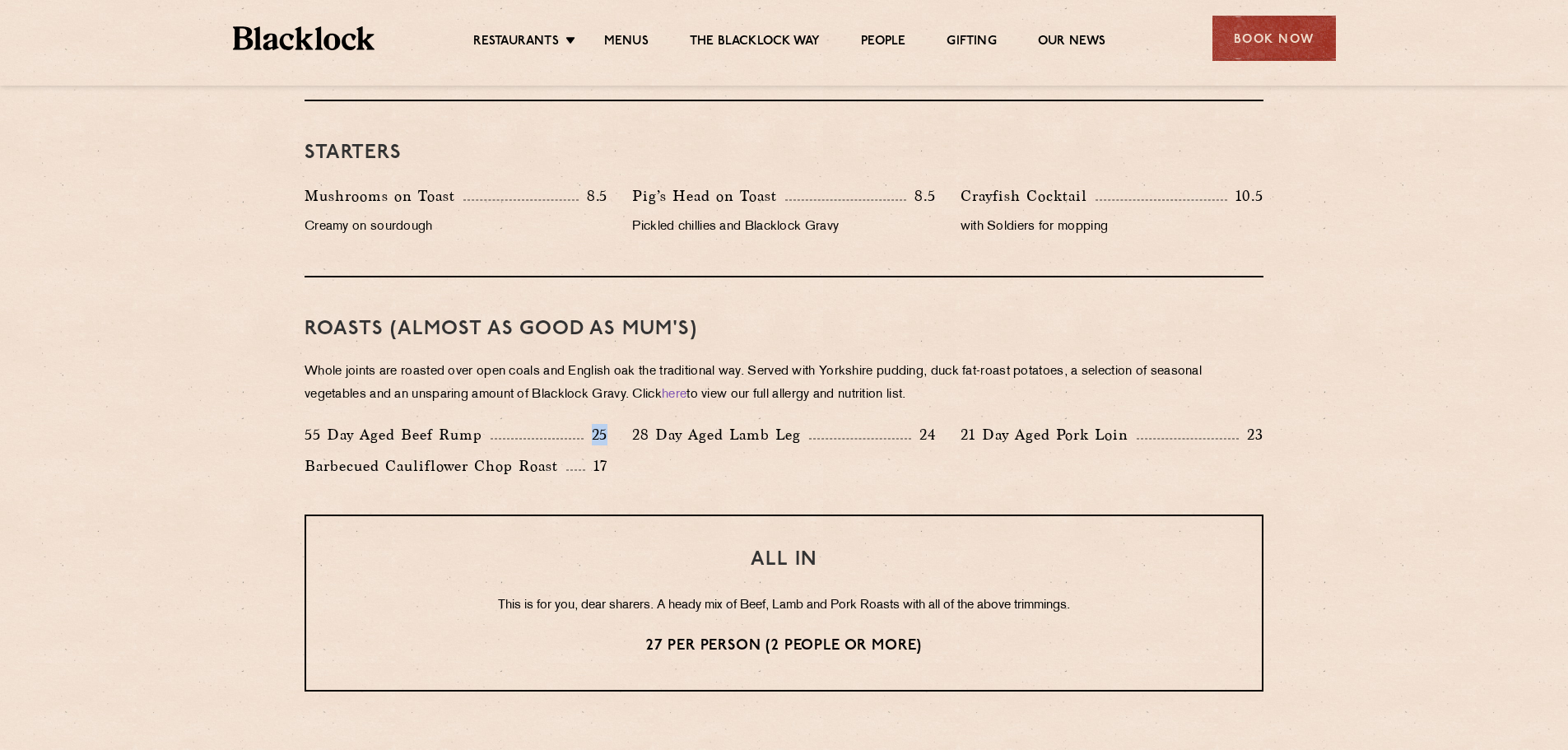 drag, startPoint x: 592, startPoint y: 436, endPoint x: 607, endPoint y: 434, distance: 15.132746 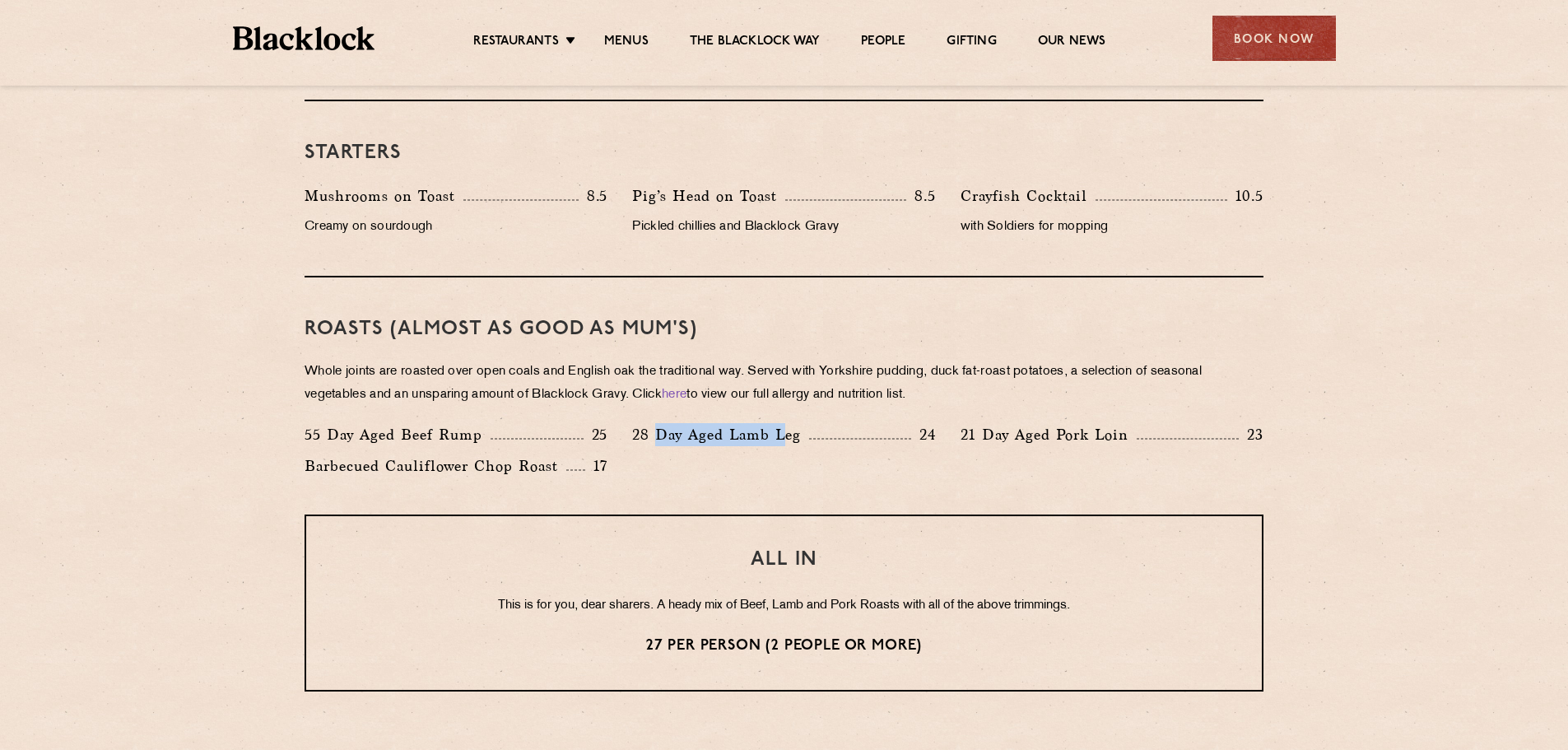 drag, startPoint x: 655, startPoint y: 431, endPoint x: 782, endPoint y: 433, distance: 127.01575 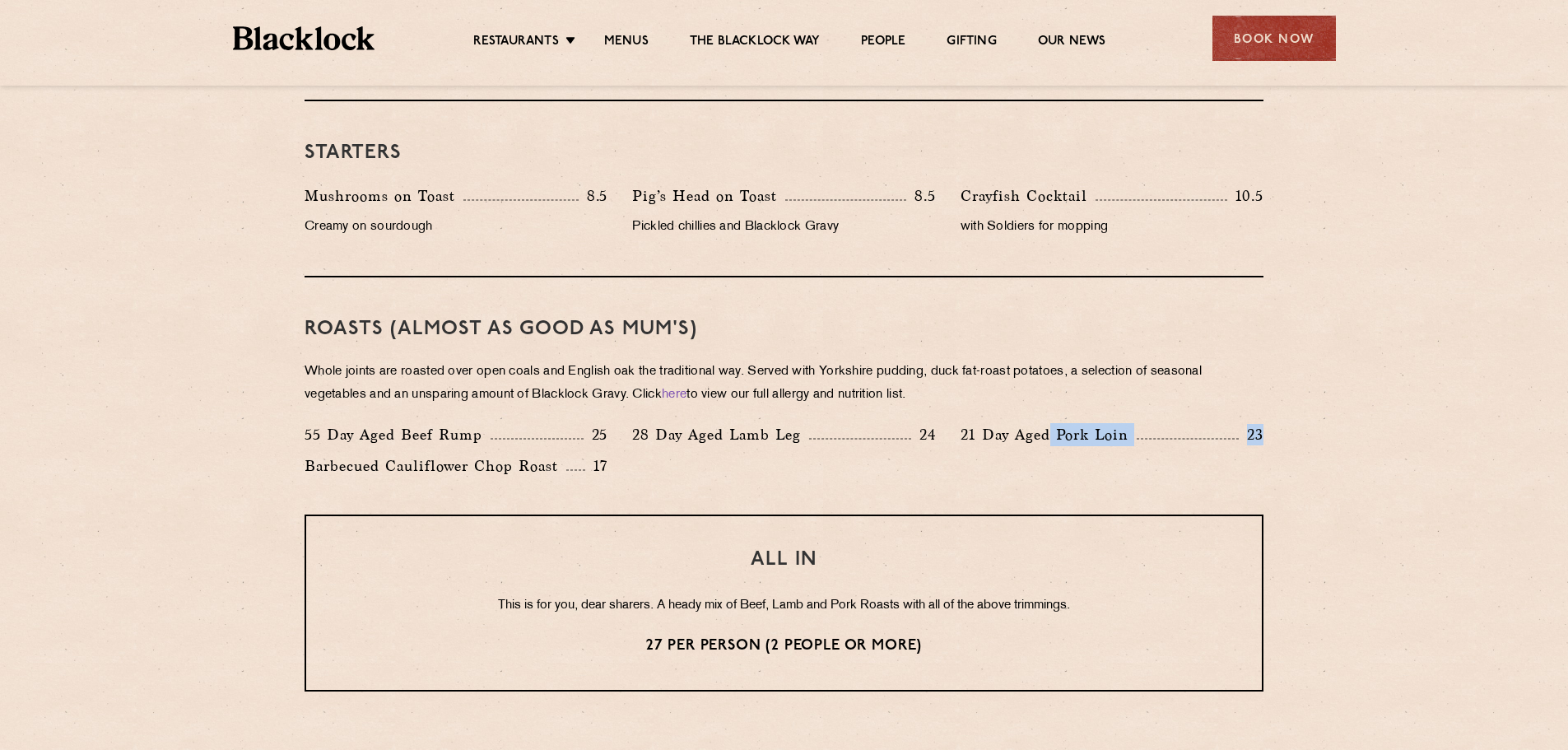 drag, startPoint x: 1061, startPoint y: 440, endPoint x: 1281, endPoint y: 438, distance: 220.00909 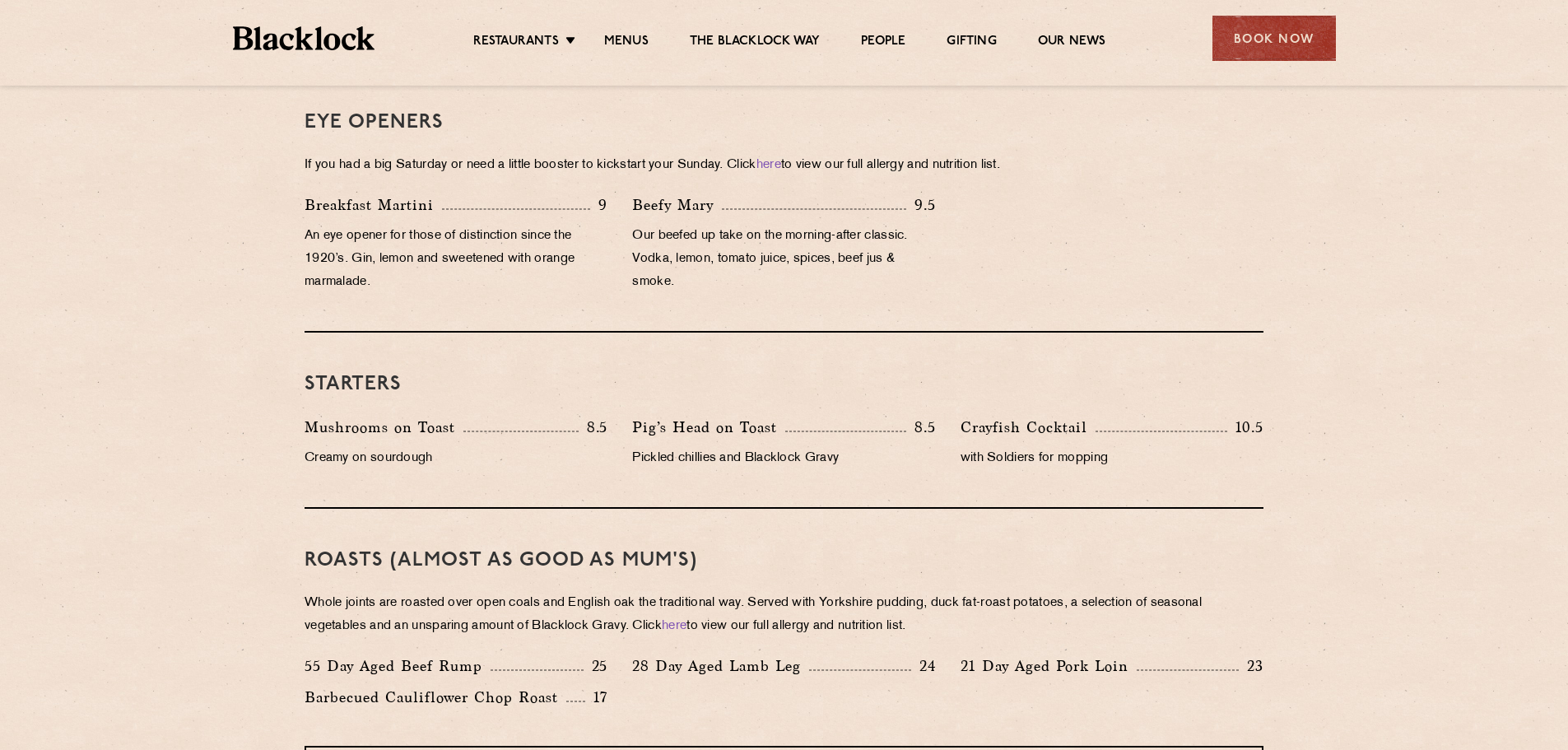 scroll, scrollTop: 742, scrollLeft: 0, axis: vertical 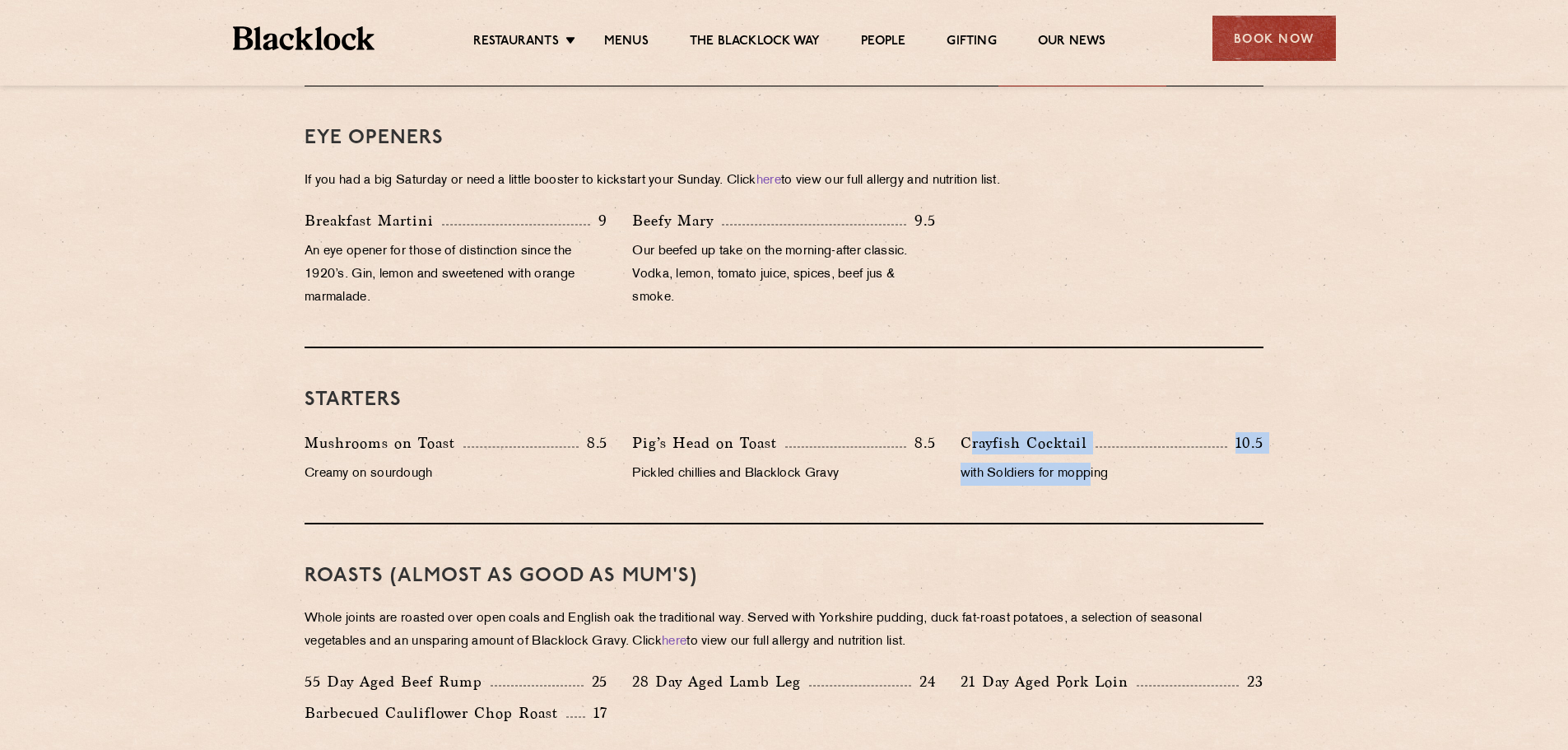 drag, startPoint x: 968, startPoint y: 446, endPoint x: 1091, endPoint y: 455, distance: 123.32883 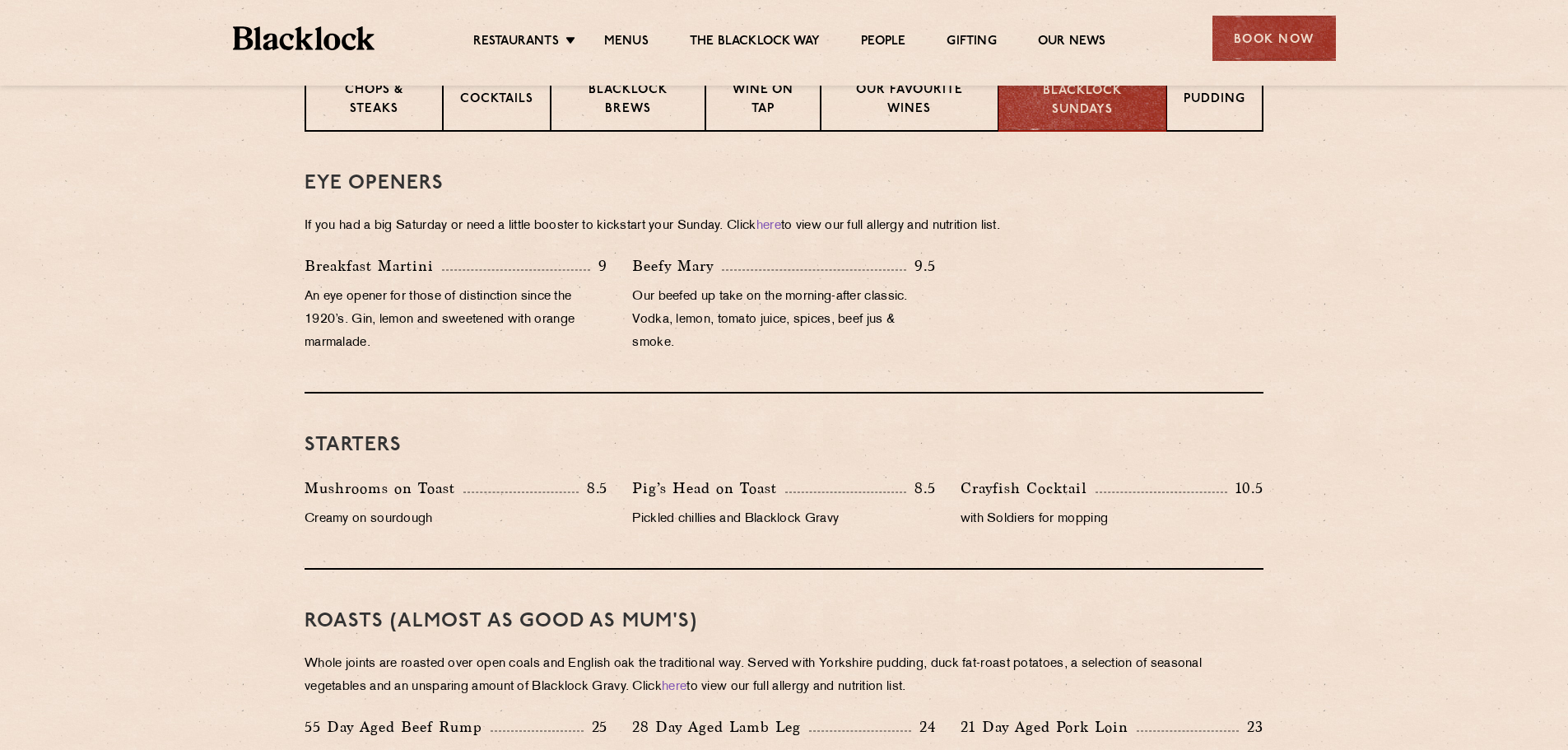scroll, scrollTop: 659, scrollLeft: 0, axis: vertical 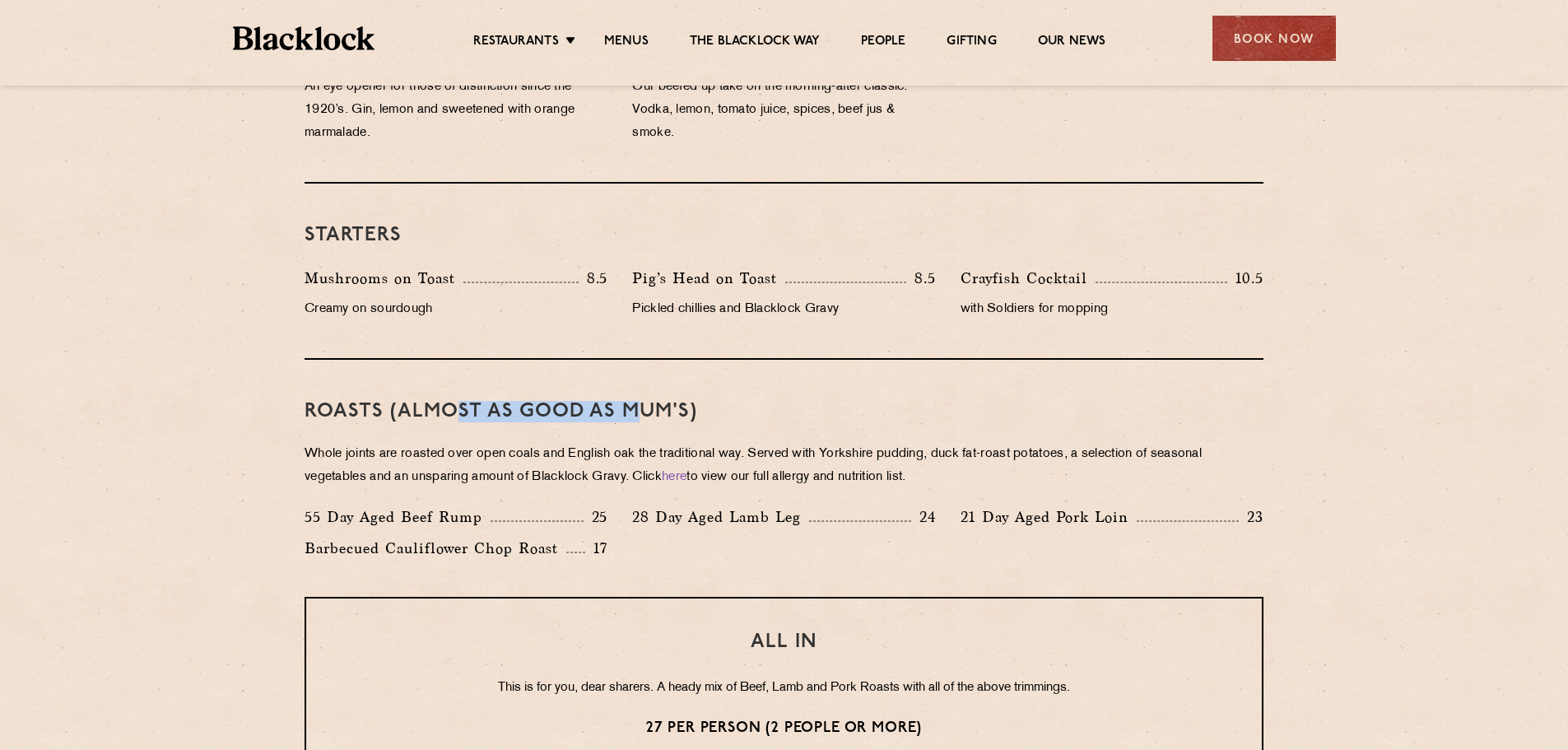 drag, startPoint x: 449, startPoint y: 403, endPoint x: 638, endPoint y: 406, distance: 189.02381 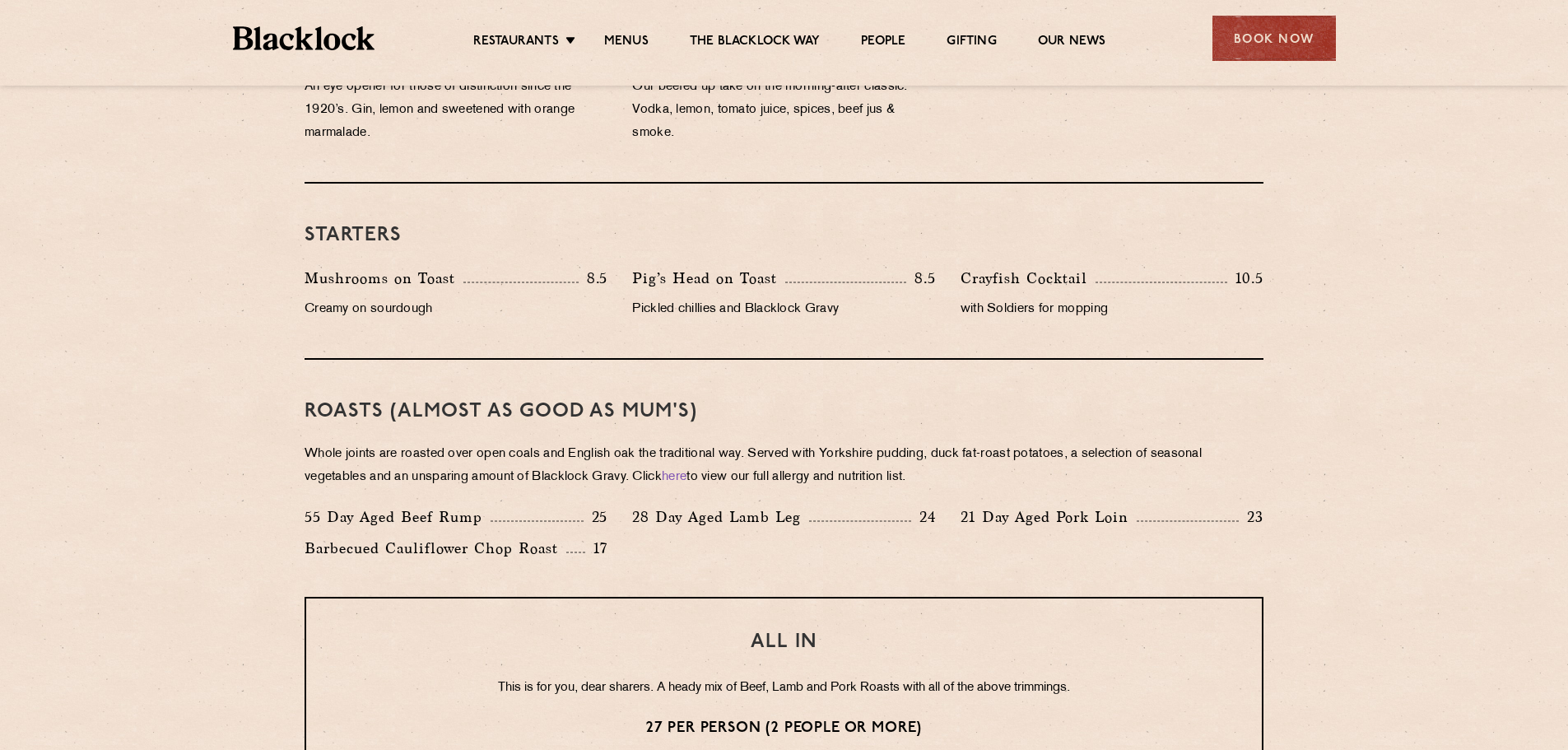 click on "Roasts (Almost as good as Mum's)" at bounding box center (784, 412) 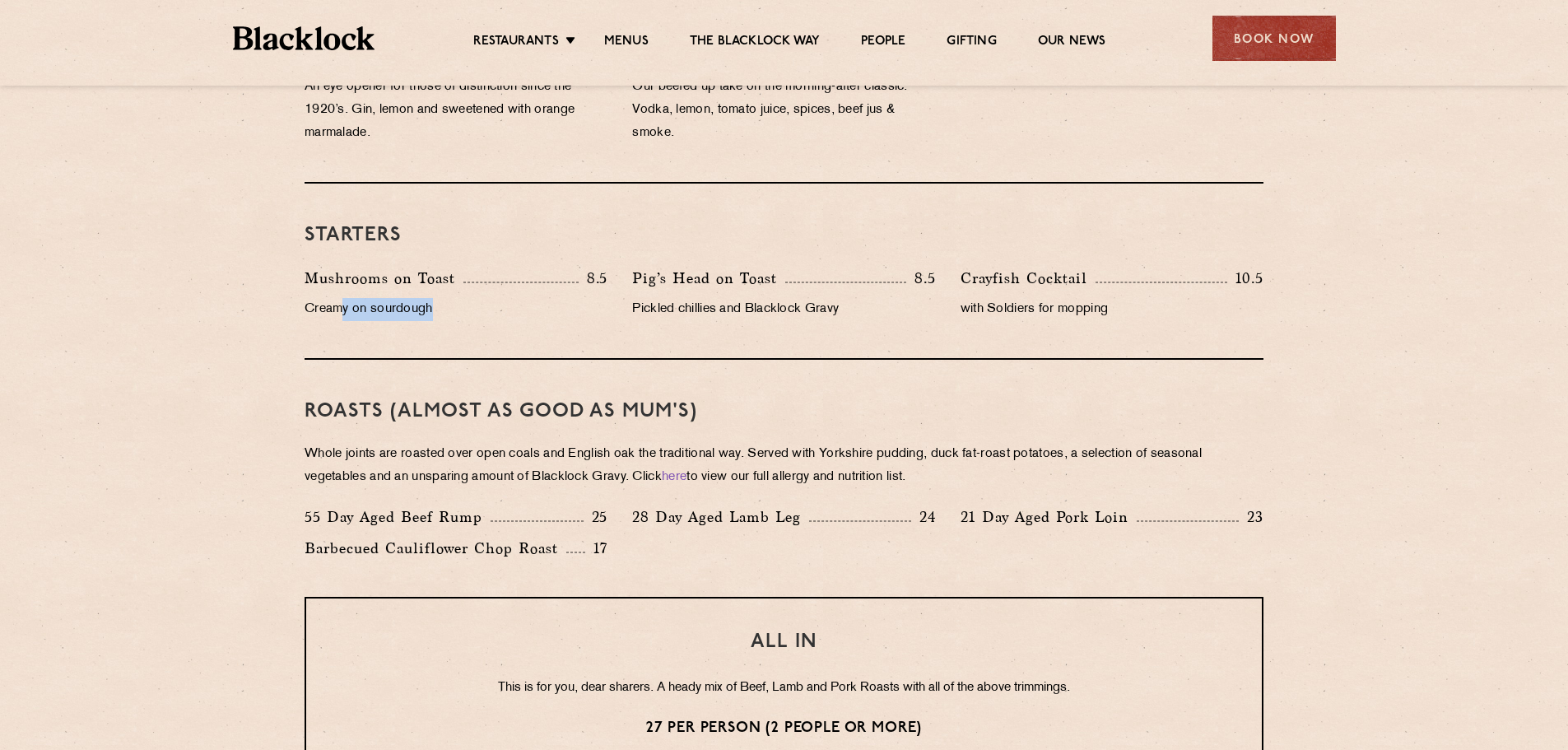 drag, startPoint x: 342, startPoint y: 315, endPoint x: 477, endPoint y: 319, distance: 135.05925 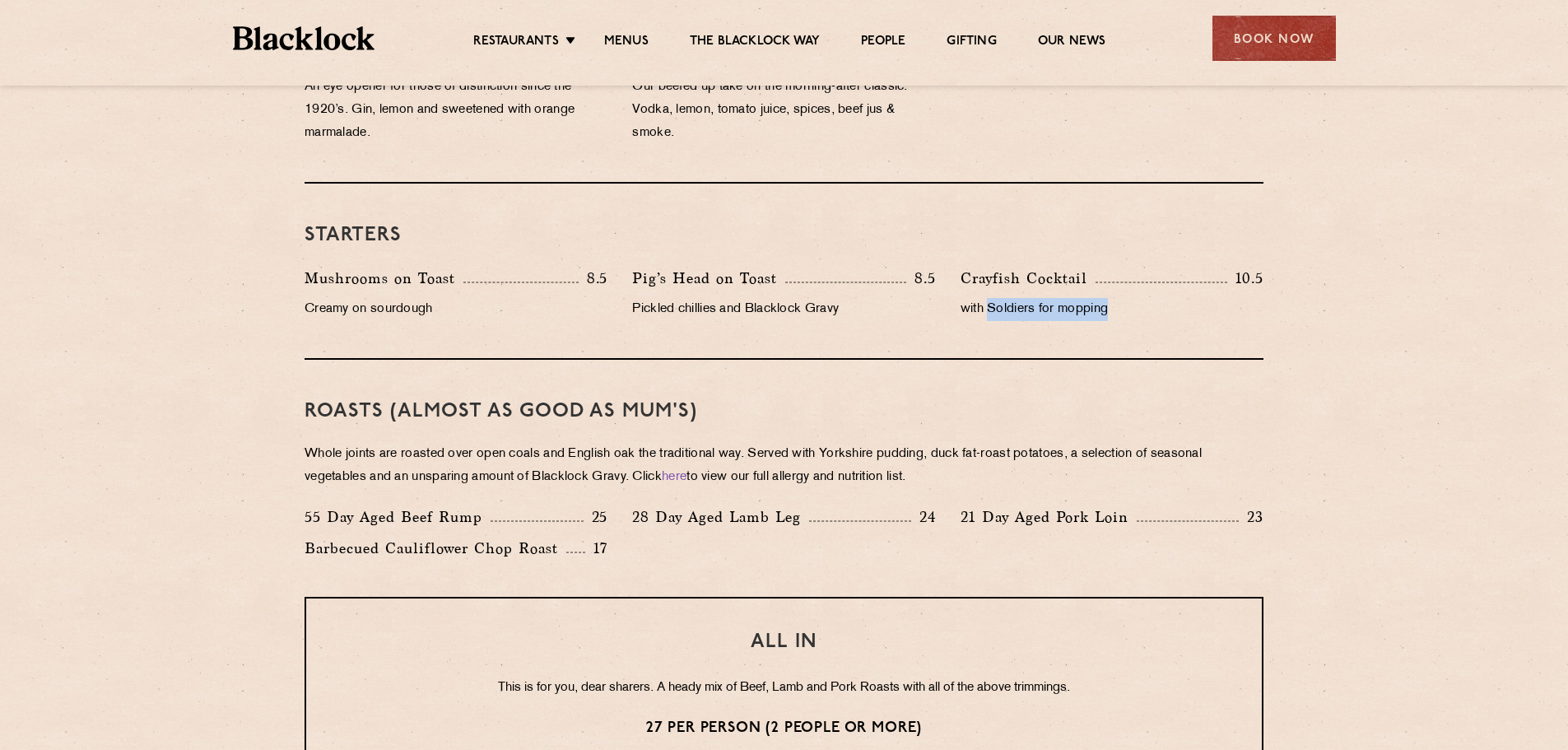 drag, startPoint x: 989, startPoint y: 310, endPoint x: 1114, endPoint y: 313, distance: 125.036 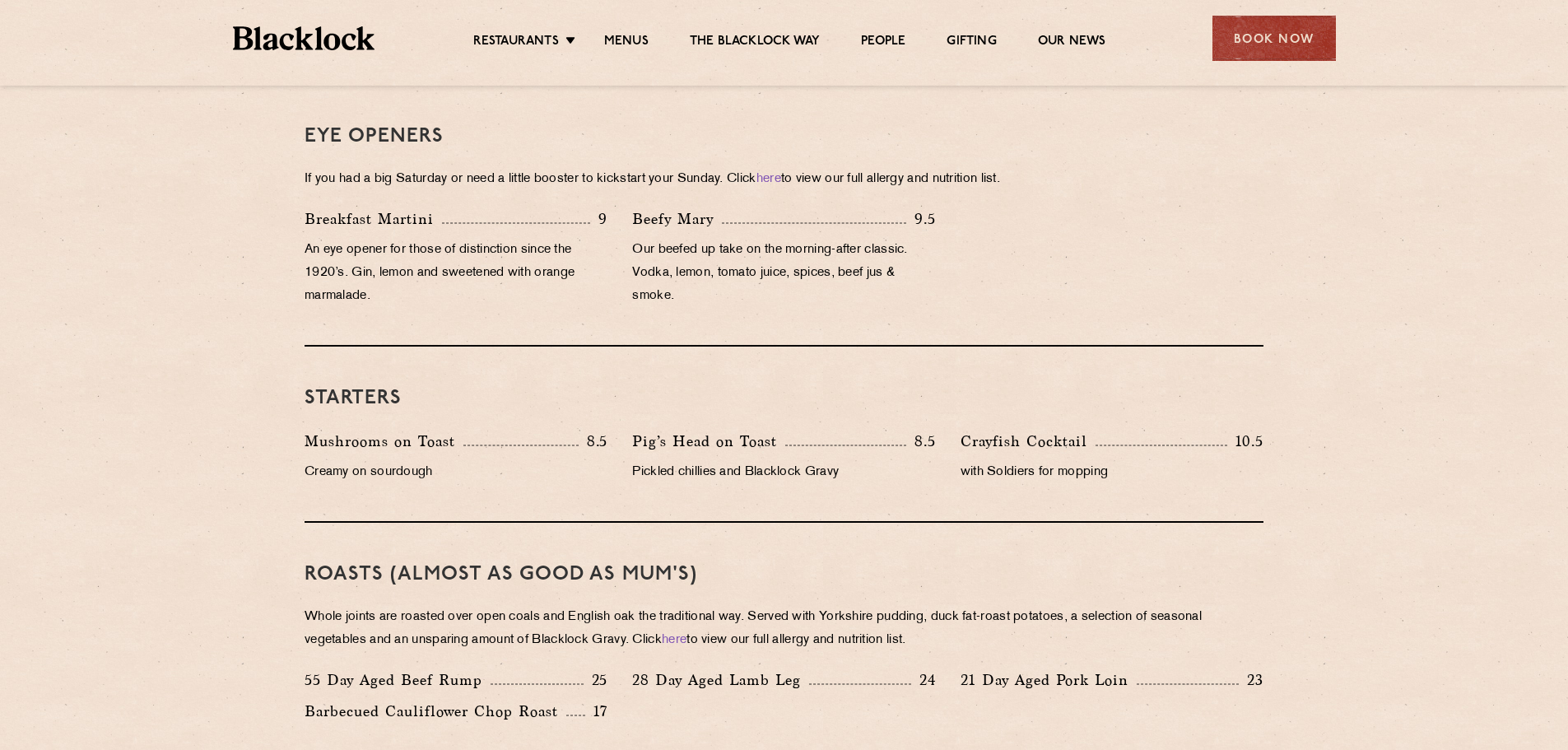 scroll, scrollTop: 742, scrollLeft: 0, axis: vertical 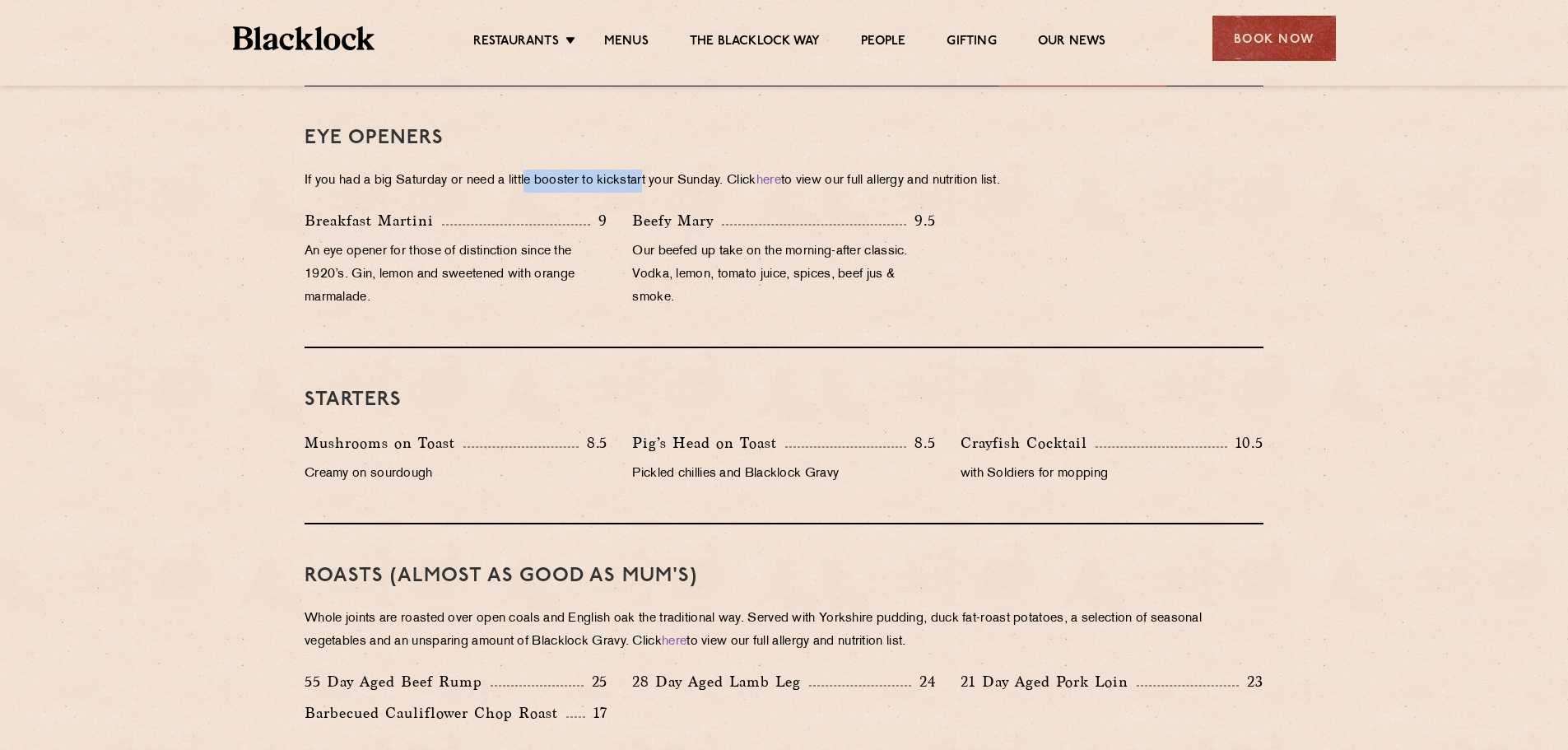 drag, startPoint x: 530, startPoint y: 186, endPoint x: 649, endPoint y: 186, distance: 119 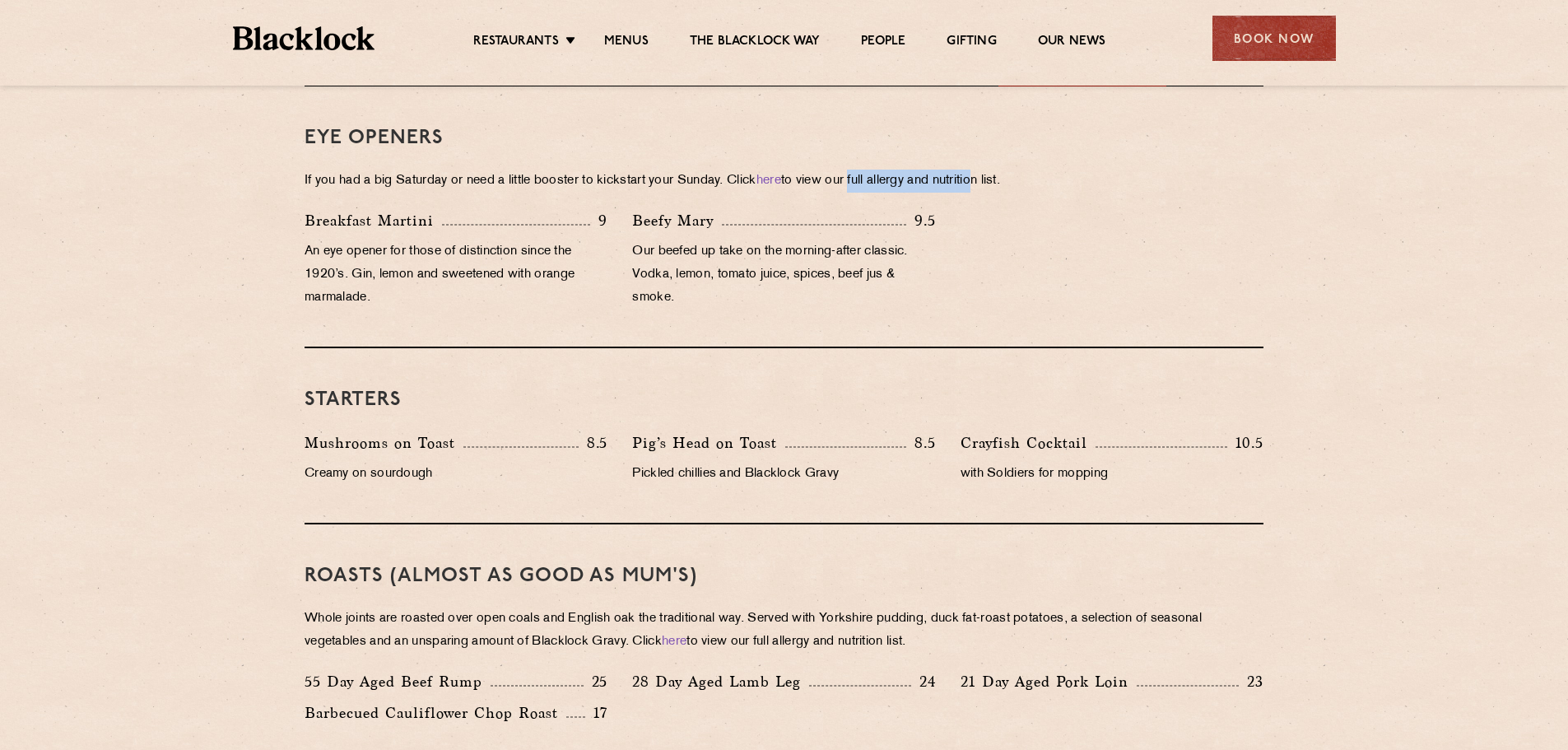 drag, startPoint x: 863, startPoint y: 184, endPoint x: 990, endPoint y: 180, distance: 127.06298 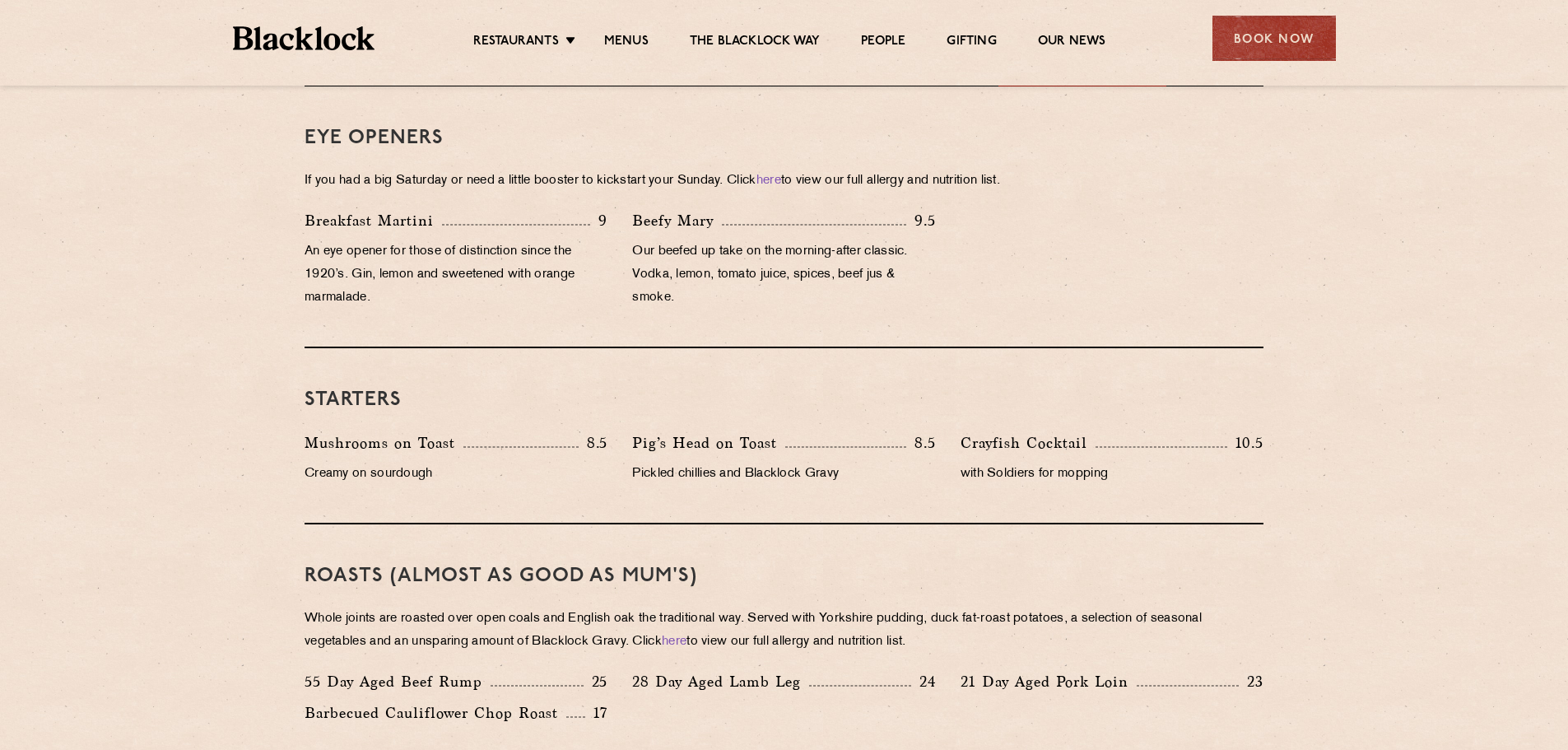 drag, startPoint x: 960, startPoint y: 179, endPoint x: 1040, endPoint y: 179, distance: 80 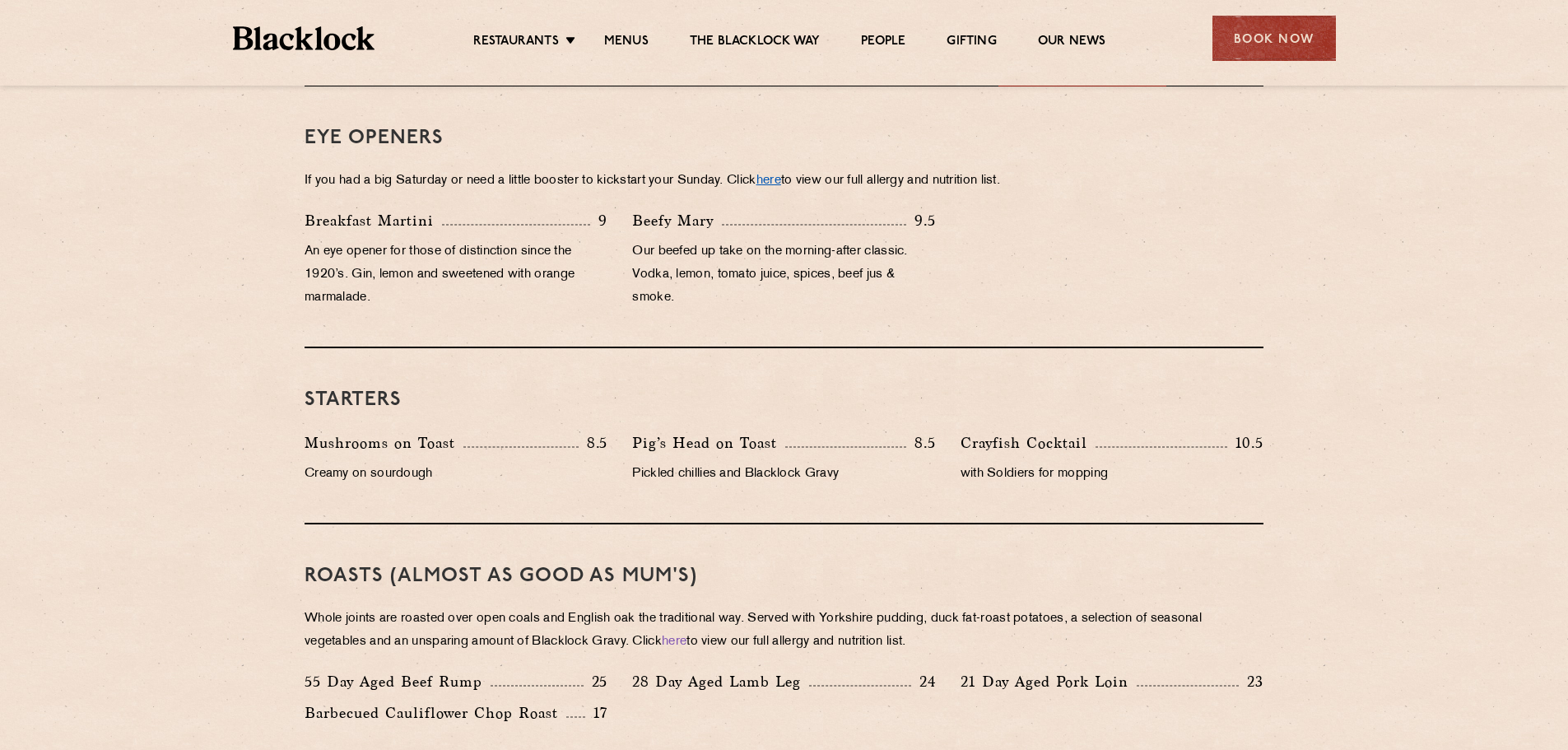 click on "here" at bounding box center (769, 180) 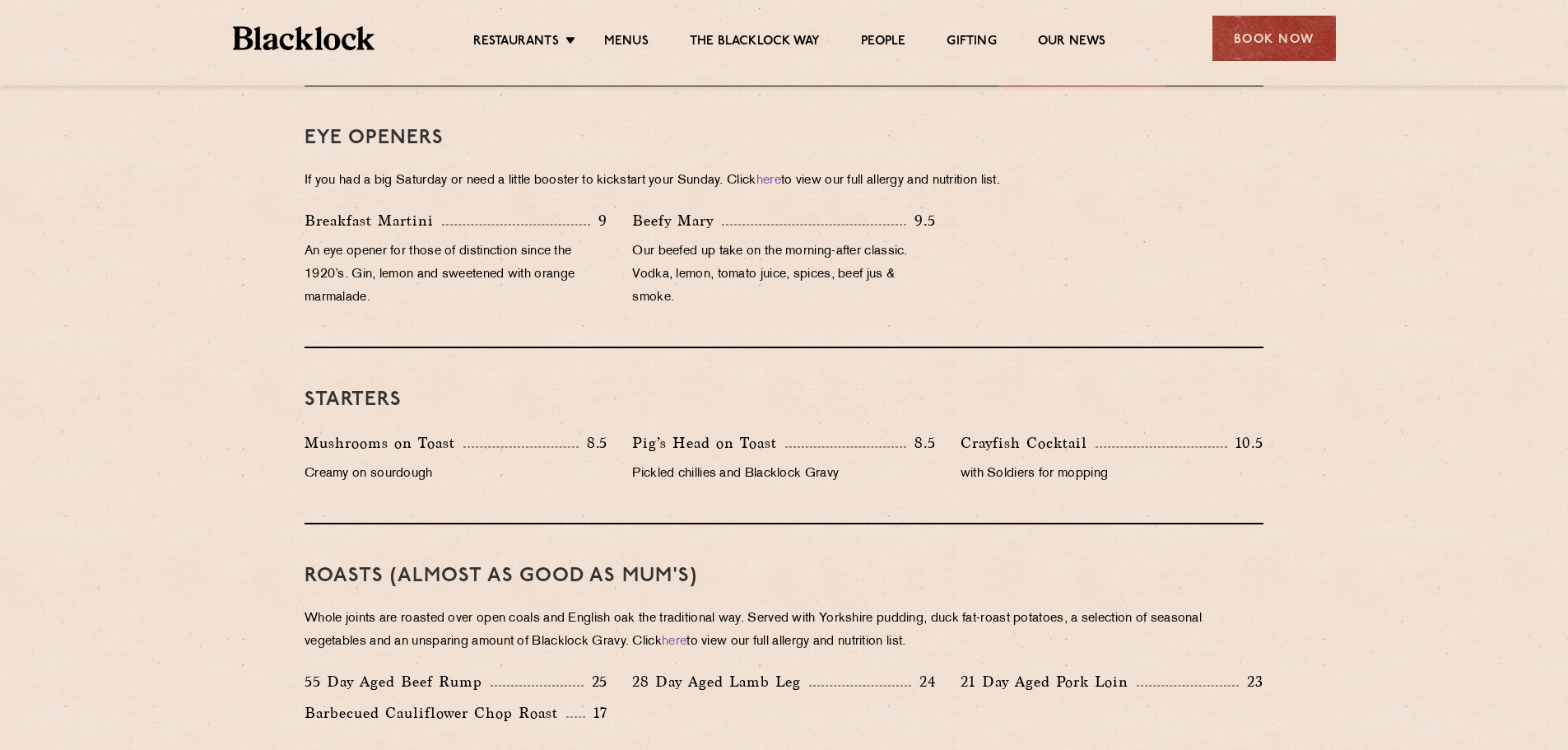 click on "If you had a big Saturday or need a little booster to kickstart your Sunday. Click  here  to view our full allergy and nutrition list." at bounding box center [784, 181] 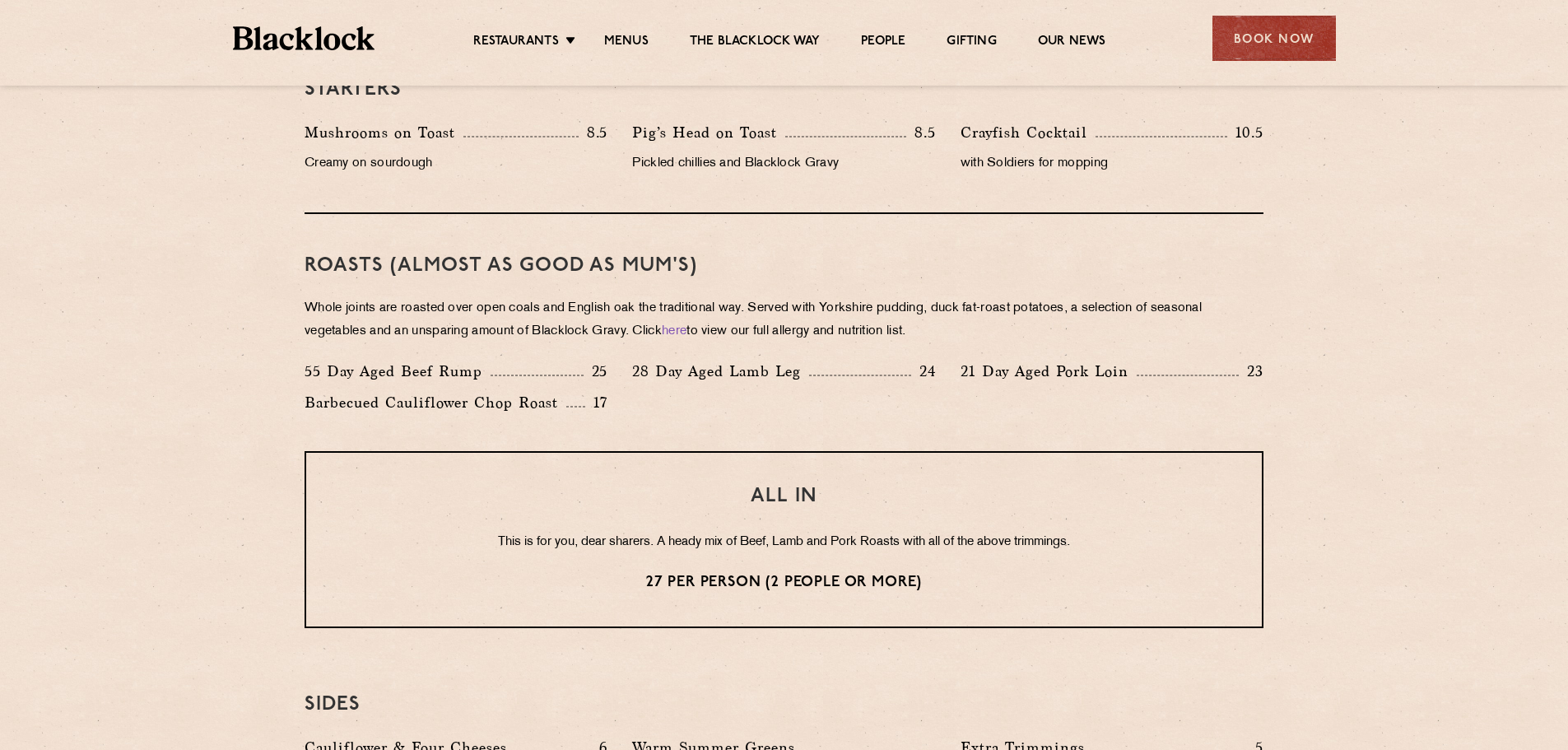 scroll, scrollTop: 1071, scrollLeft: 0, axis: vertical 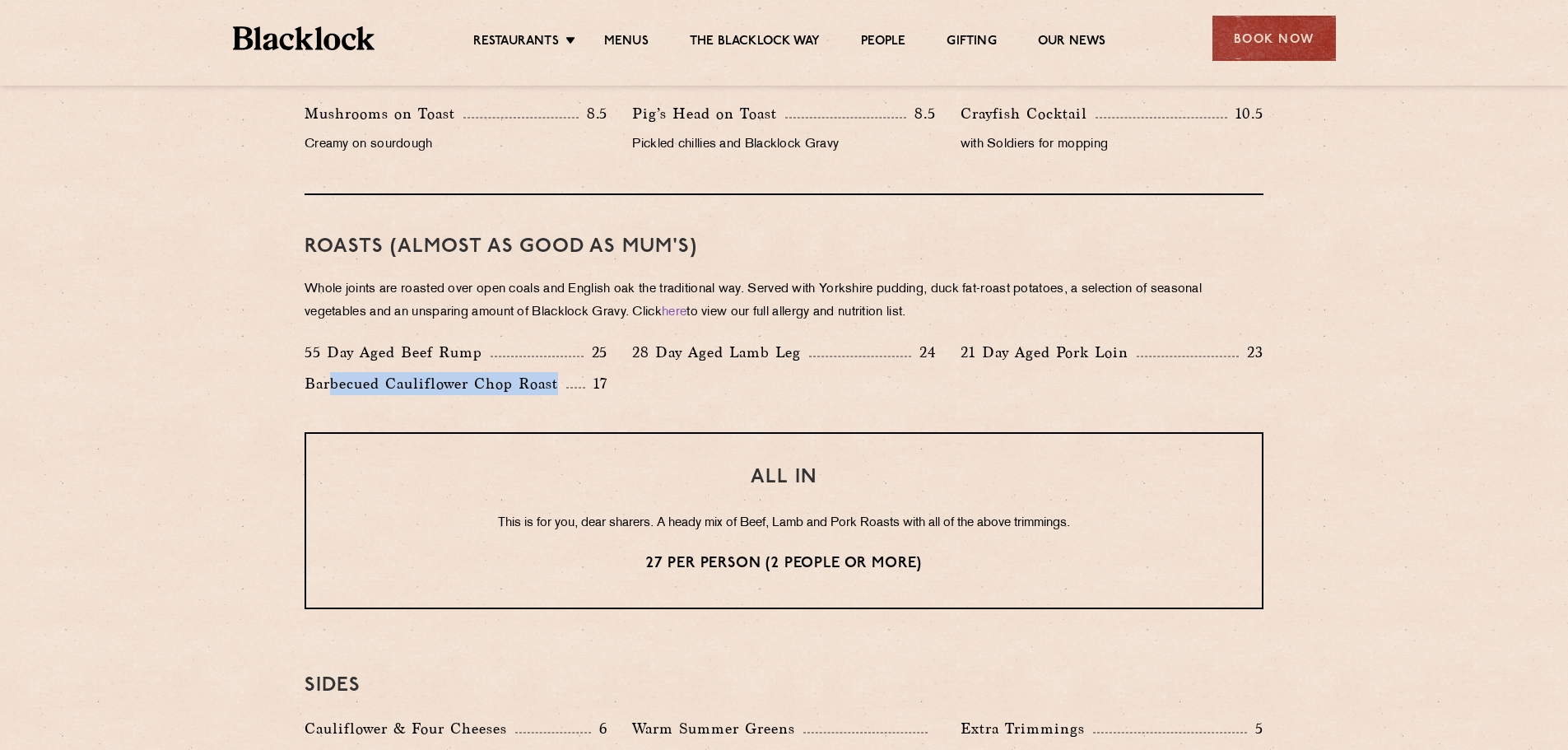 drag, startPoint x: 329, startPoint y: 385, endPoint x: 565, endPoint y: 398, distance: 236.35778 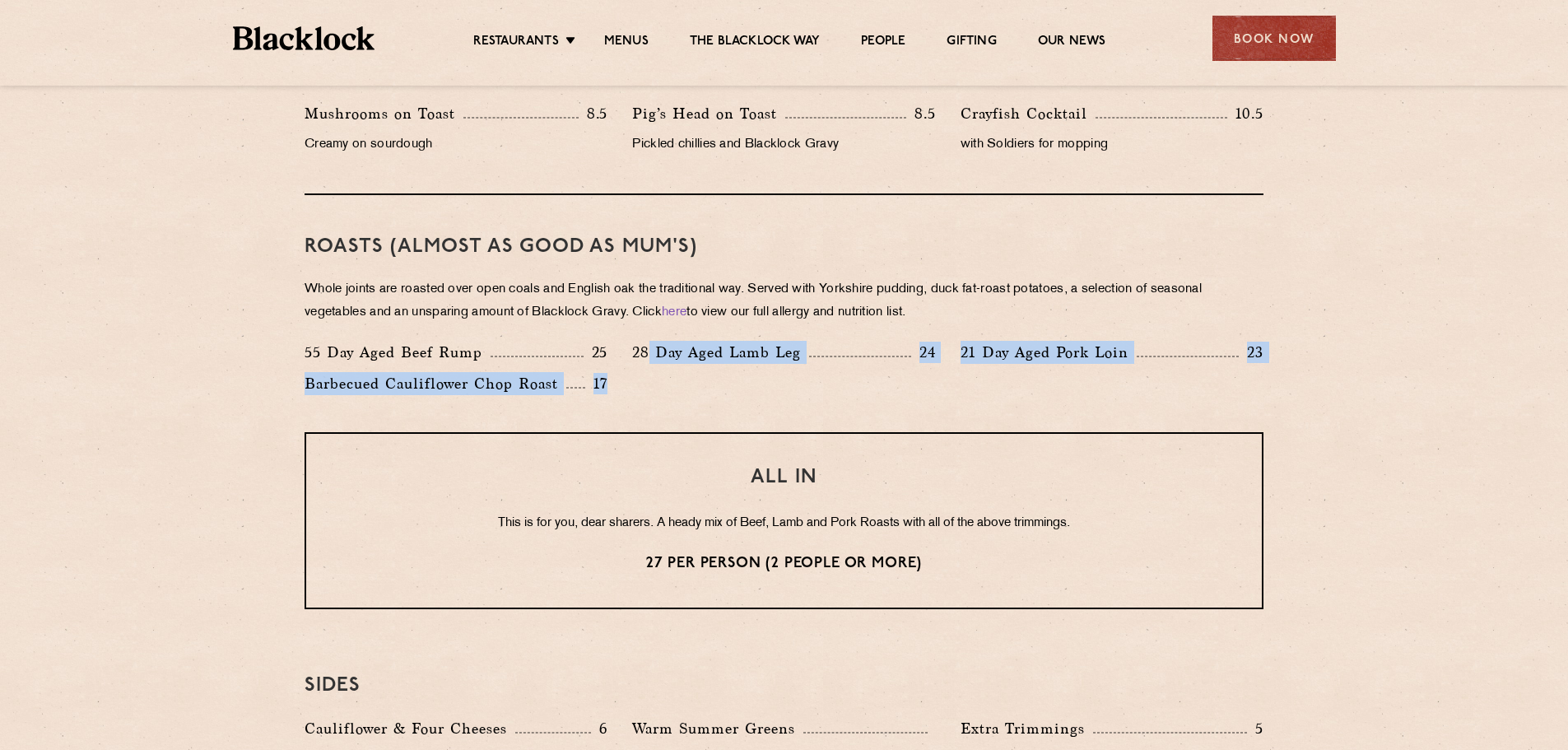 drag, startPoint x: 617, startPoint y: 373, endPoint x: 651, endPoint y: 375, distance: 34.05877 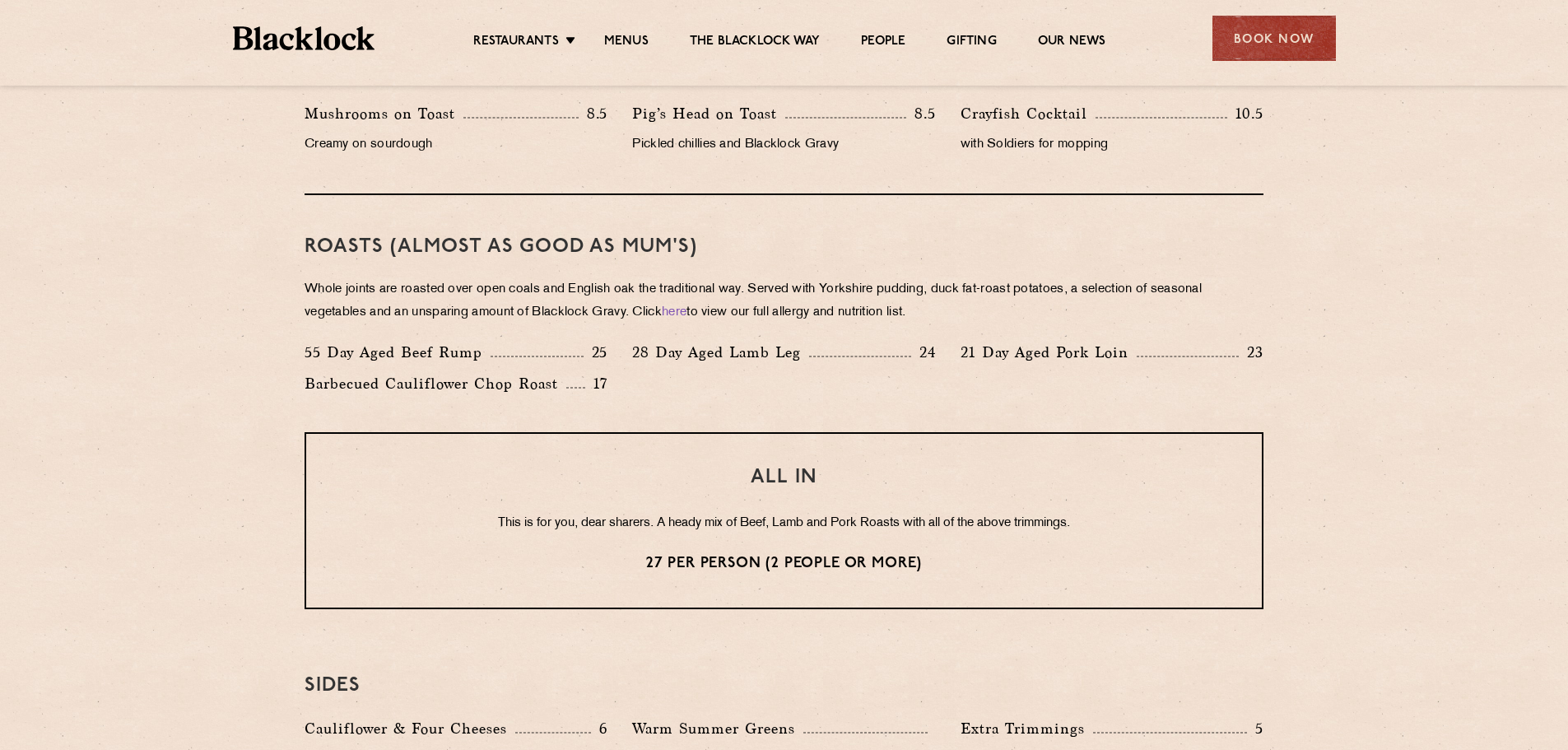 click on "55 Day Aged Beef Rump 25 28 Day Aged Lamb Leg 24 21 Day Aged Pork Loin 23 Barbecued Cauliflower Chop Roast 17" at bounding box center [784, 372] 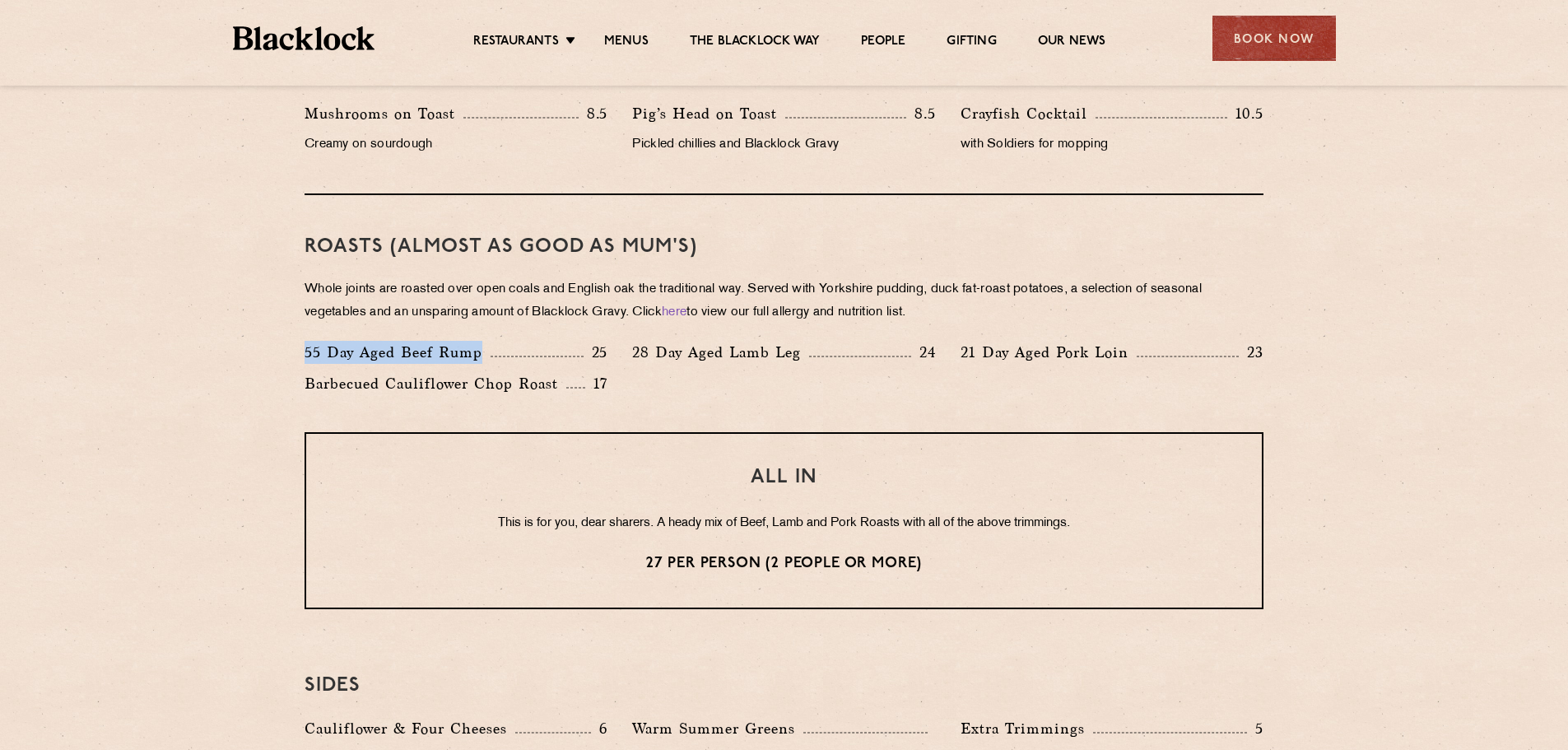 drag, startPoint x: 303, startPoint y: 345, endPoint x: 521, endPoint y: 352, distance: 218.11236 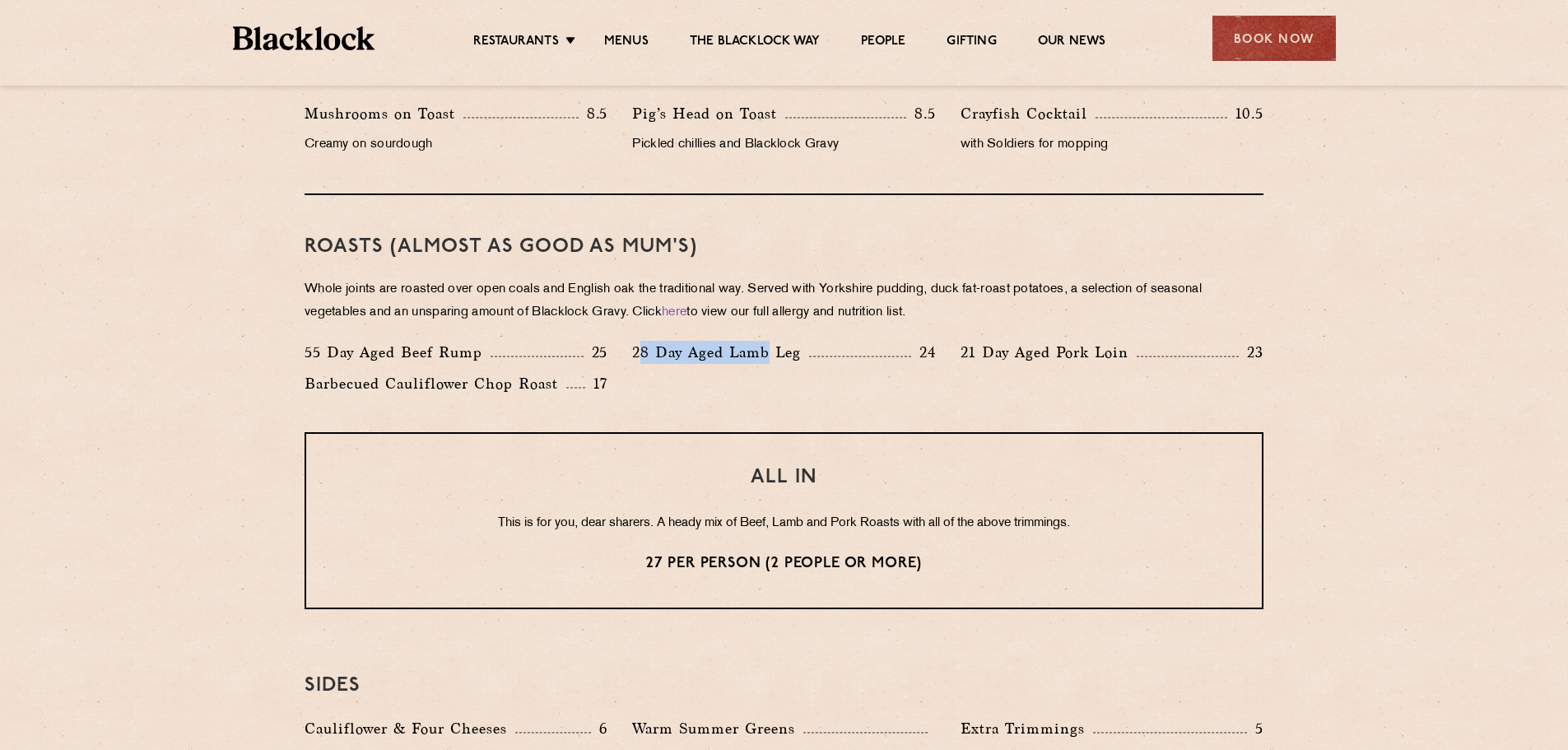 drag, startPoint x: 644, startPoint y: 344, endPoint x: 769, endPoint y: 346, distance: 125.016 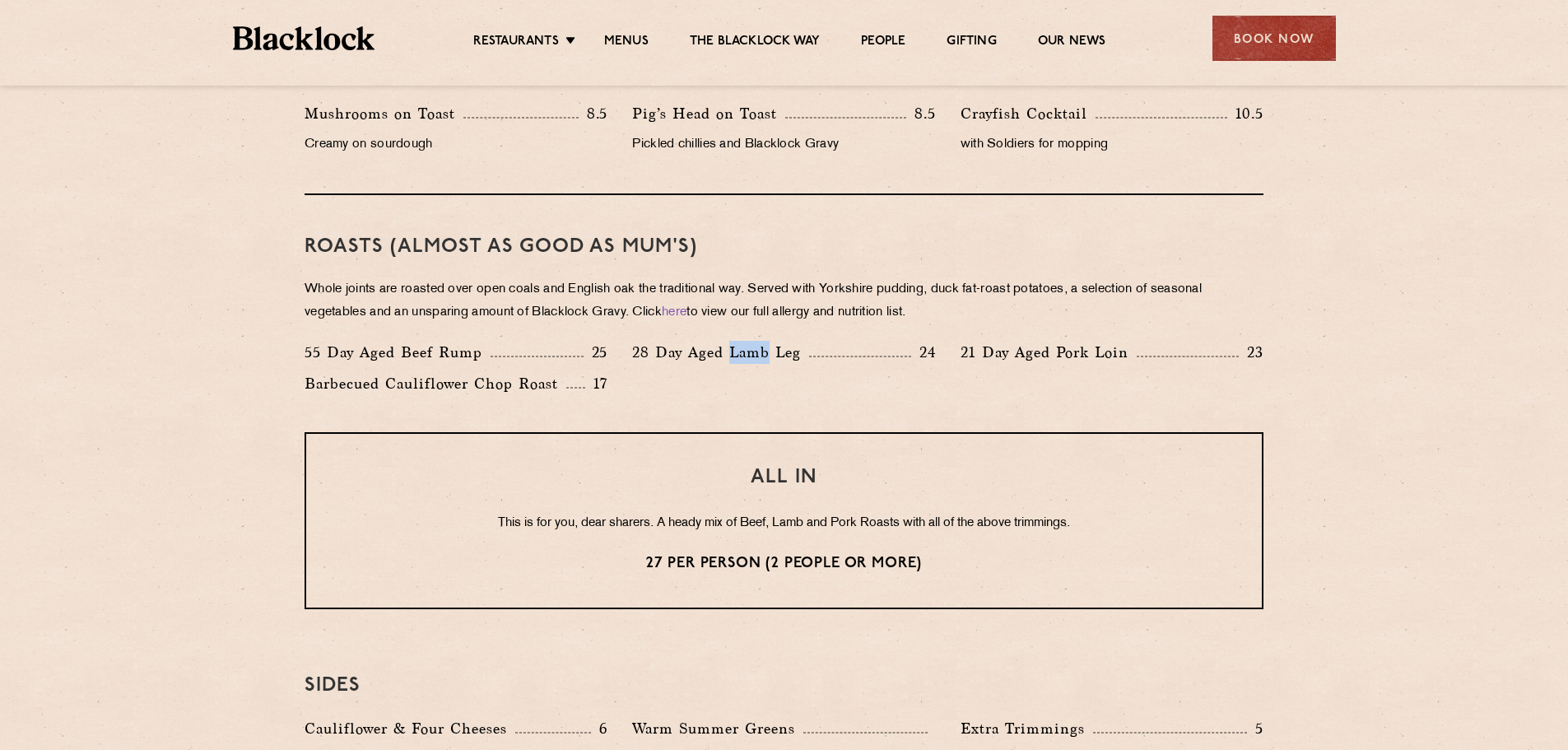drag, startPoint x: 732, startPoint y: 358, endPoint x: 769, endPoint y: 358, distance: 37 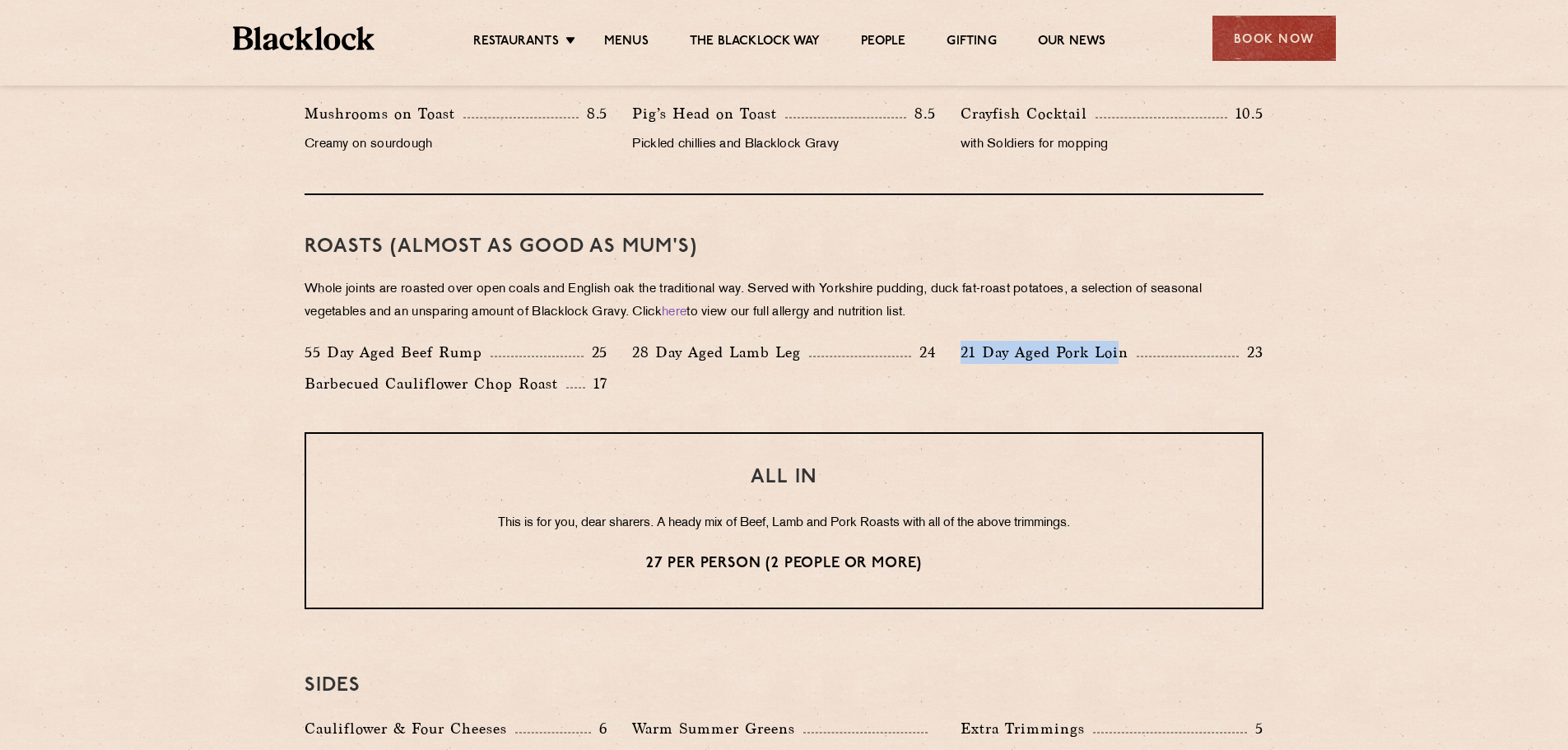 drag, startPoint x: 959, startPoint y: 350, endPoint x: 1124, endPoint y: 351, distance: 165.00303 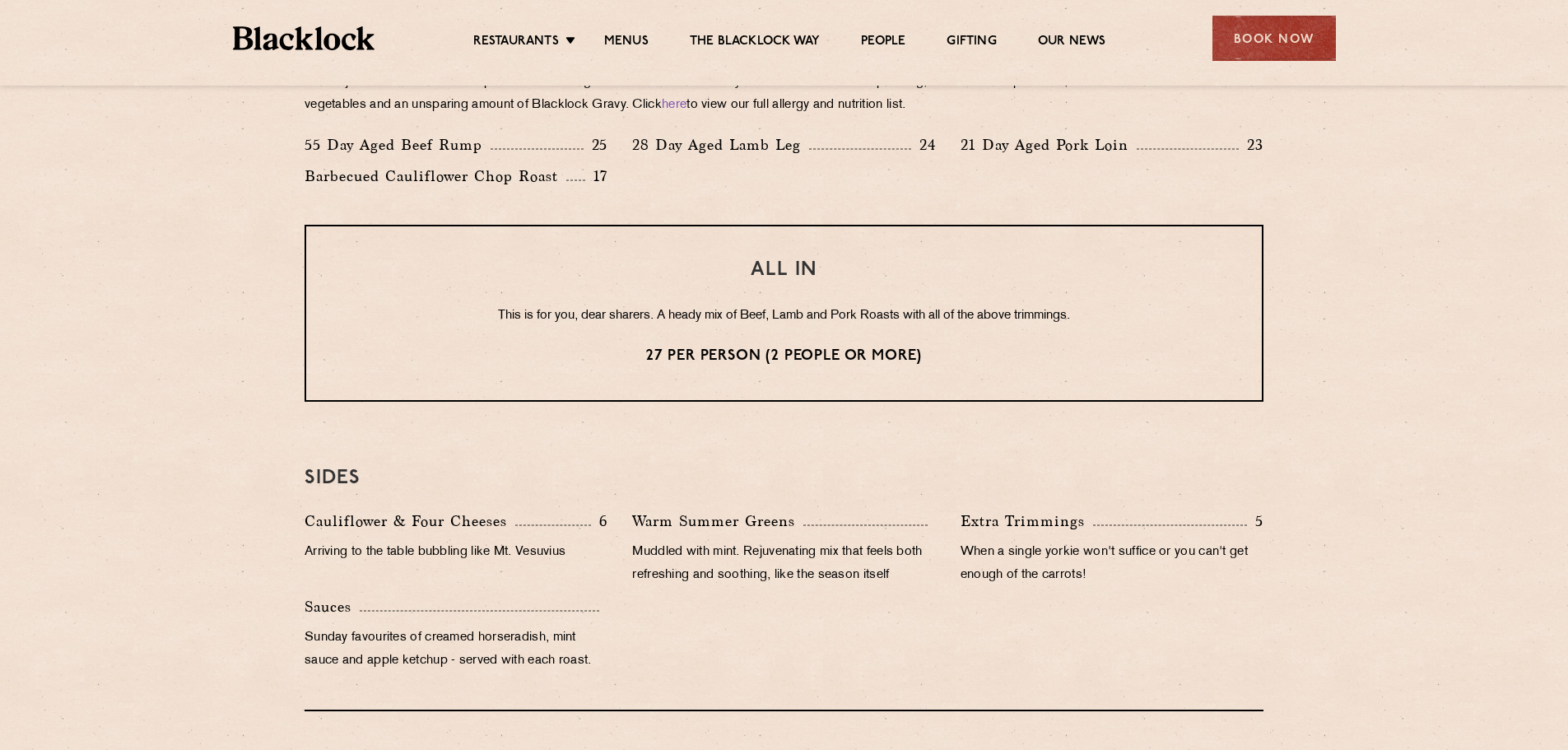 scroll, scrollTop: 1318, scrollLeft: 0, axis: vertical 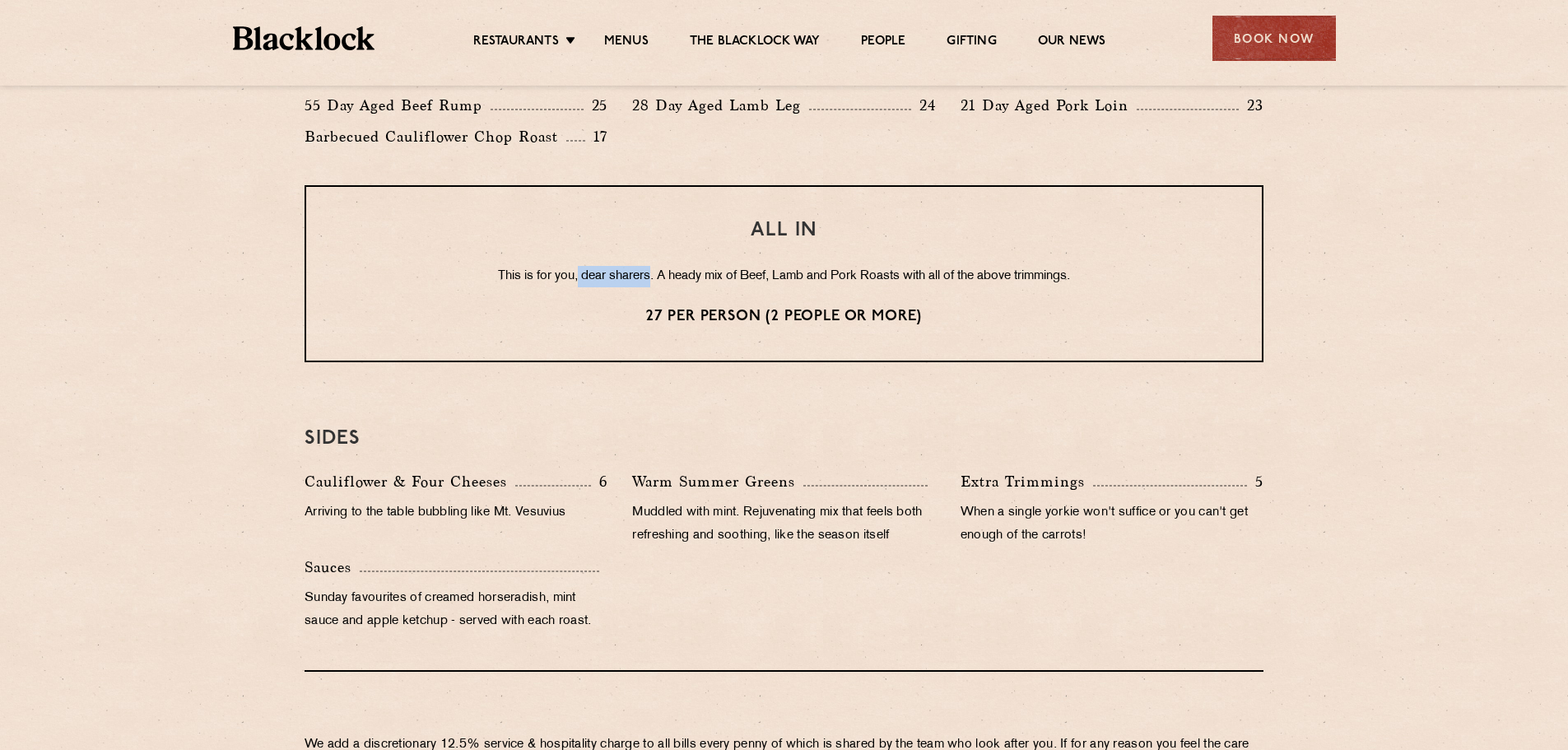 drag, startPoint x: 573, startPoint y: 278, endPoint x: 648, endPoint y: 277, distance: 75.00667 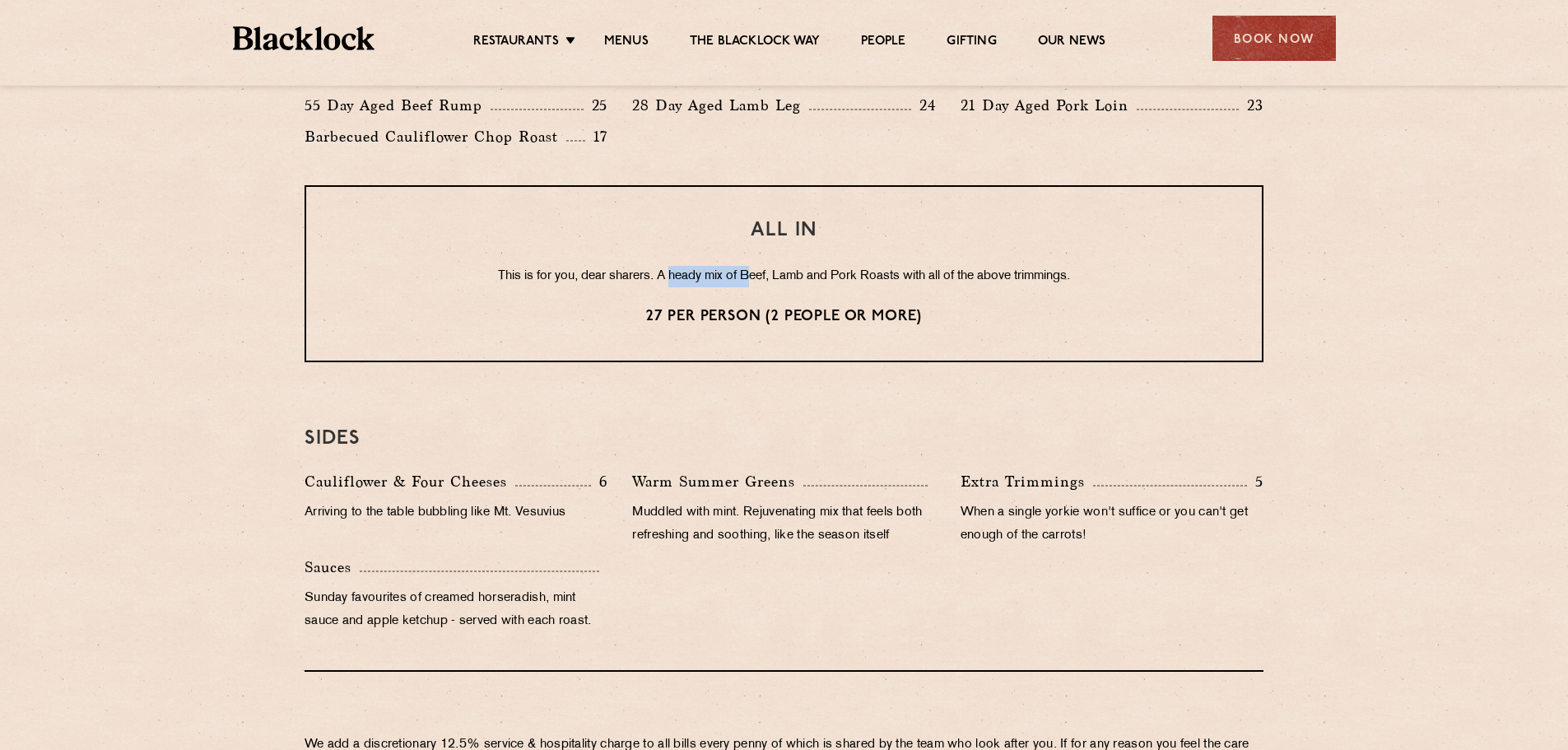 drag, startPoint x: 665, startPoint y: 270, endPoint x: 744, endPoint y: 268, distance: 79.02531 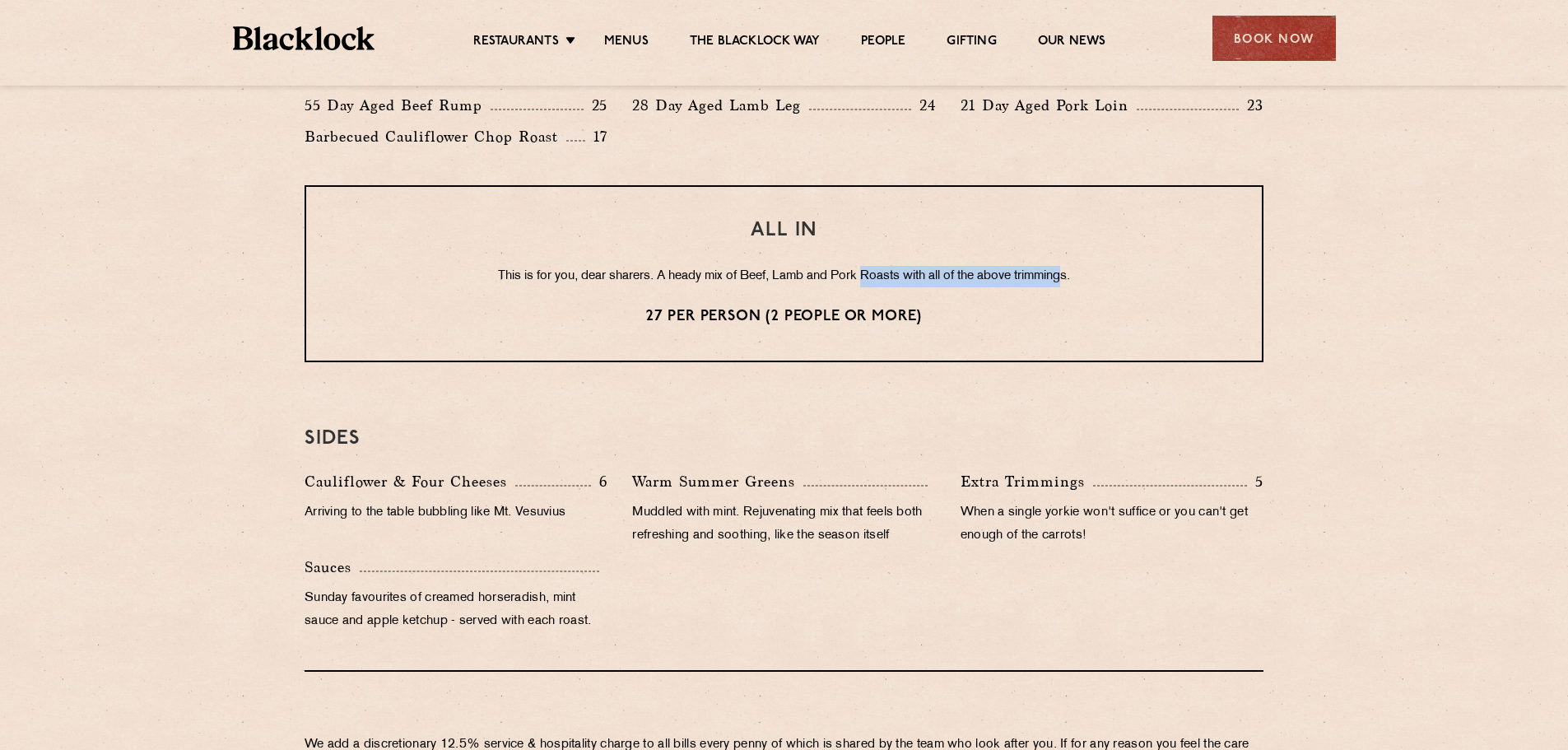 drag, startPoint x: 932, startPoint y: 279, endPoint x: 1068, endPoint y: 286, distance: 136.18003 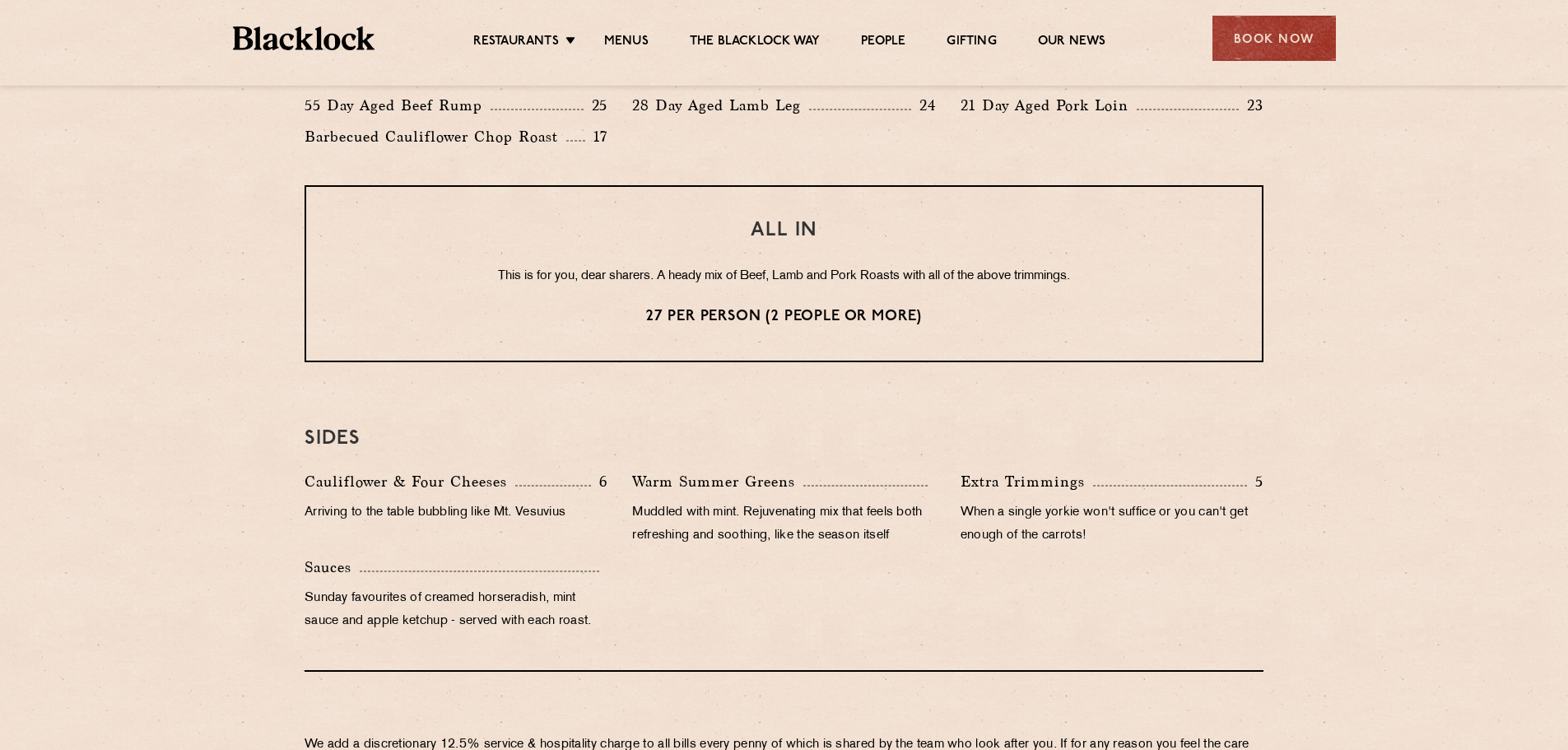click on "ALL IN This is for you, dear sharers.
A heady mix of Beef, Lamb and Pork Roasts with all of the above trimmings. 27 per person (2 people or more)" at bounding box center (784, 273) 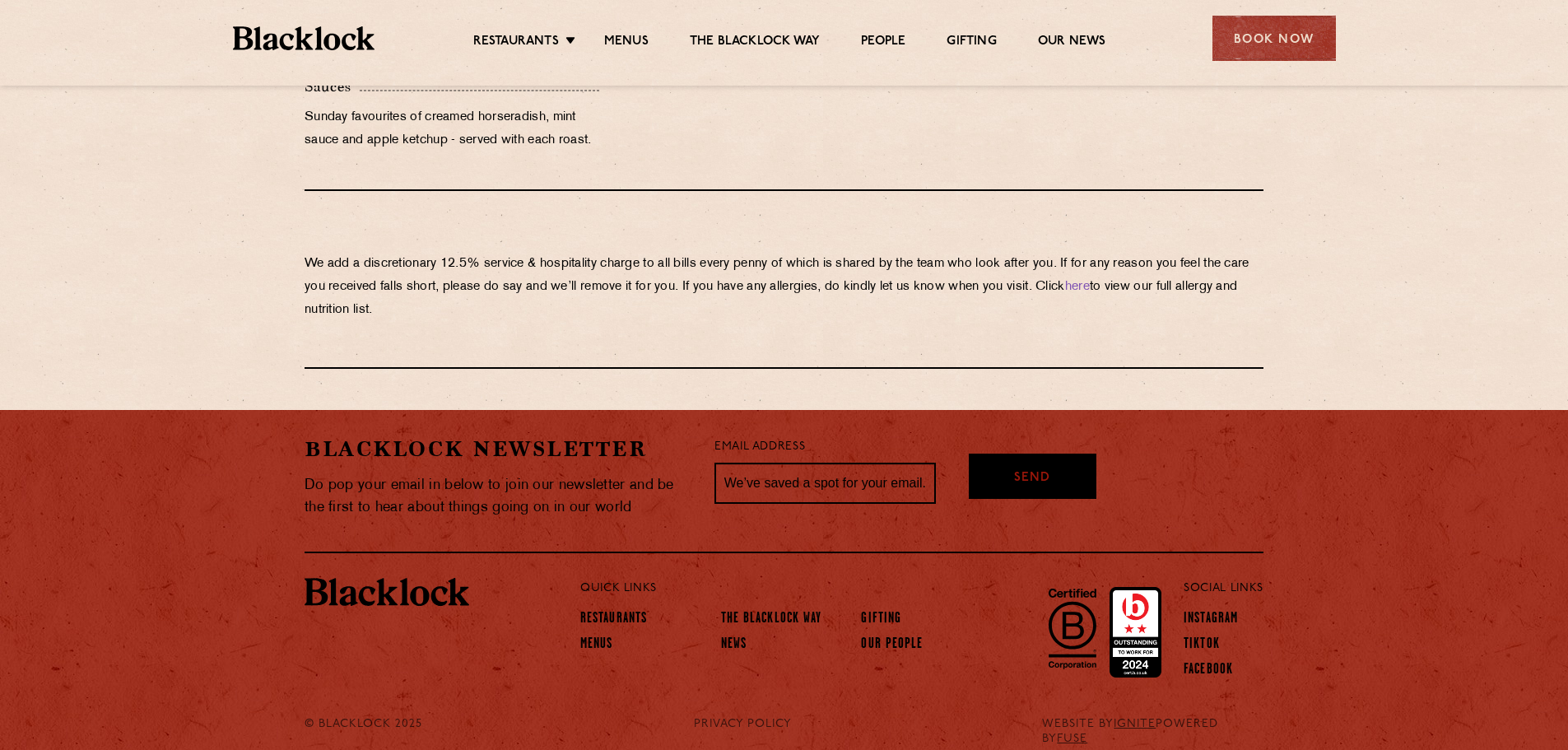 scroll, scrollTop: 1812, scrollLeft: 0, axis: vertical 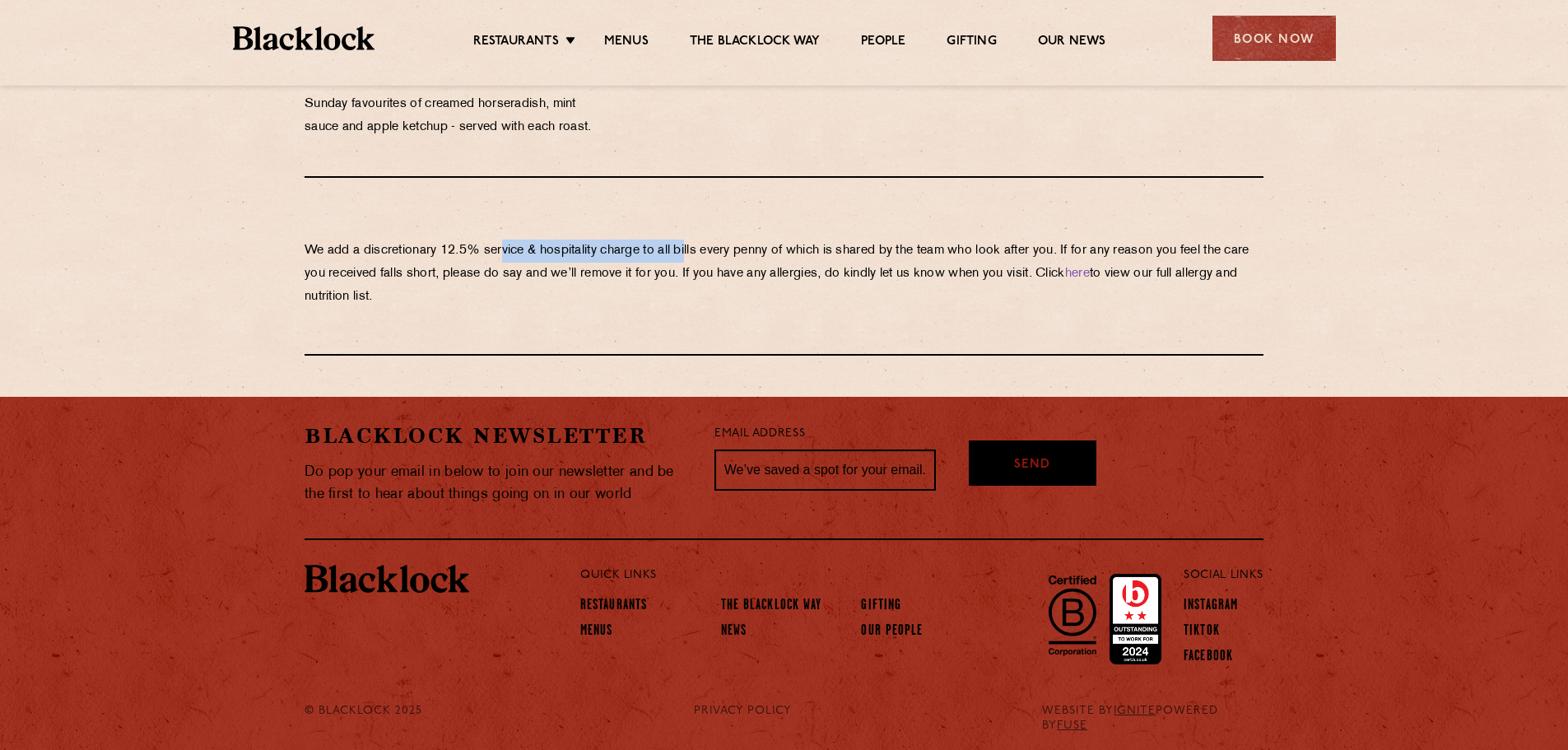 drag, startPoint x: 506, startPoint y: 246, endPoint x: 695, endPoint y: 253, distance: 189.1296 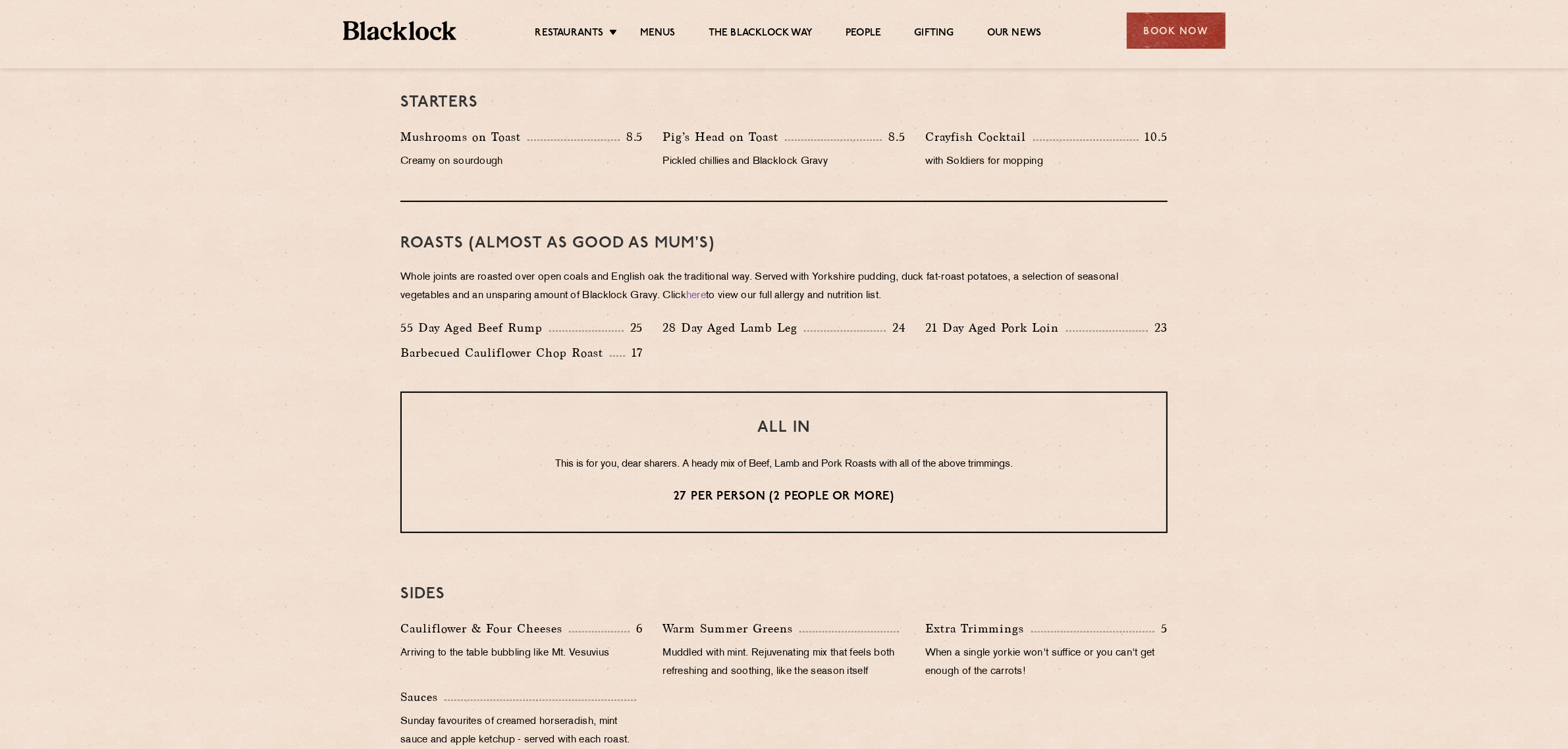 scroll, scrollTop: 840, scrollLeft: 0, axis: vertical 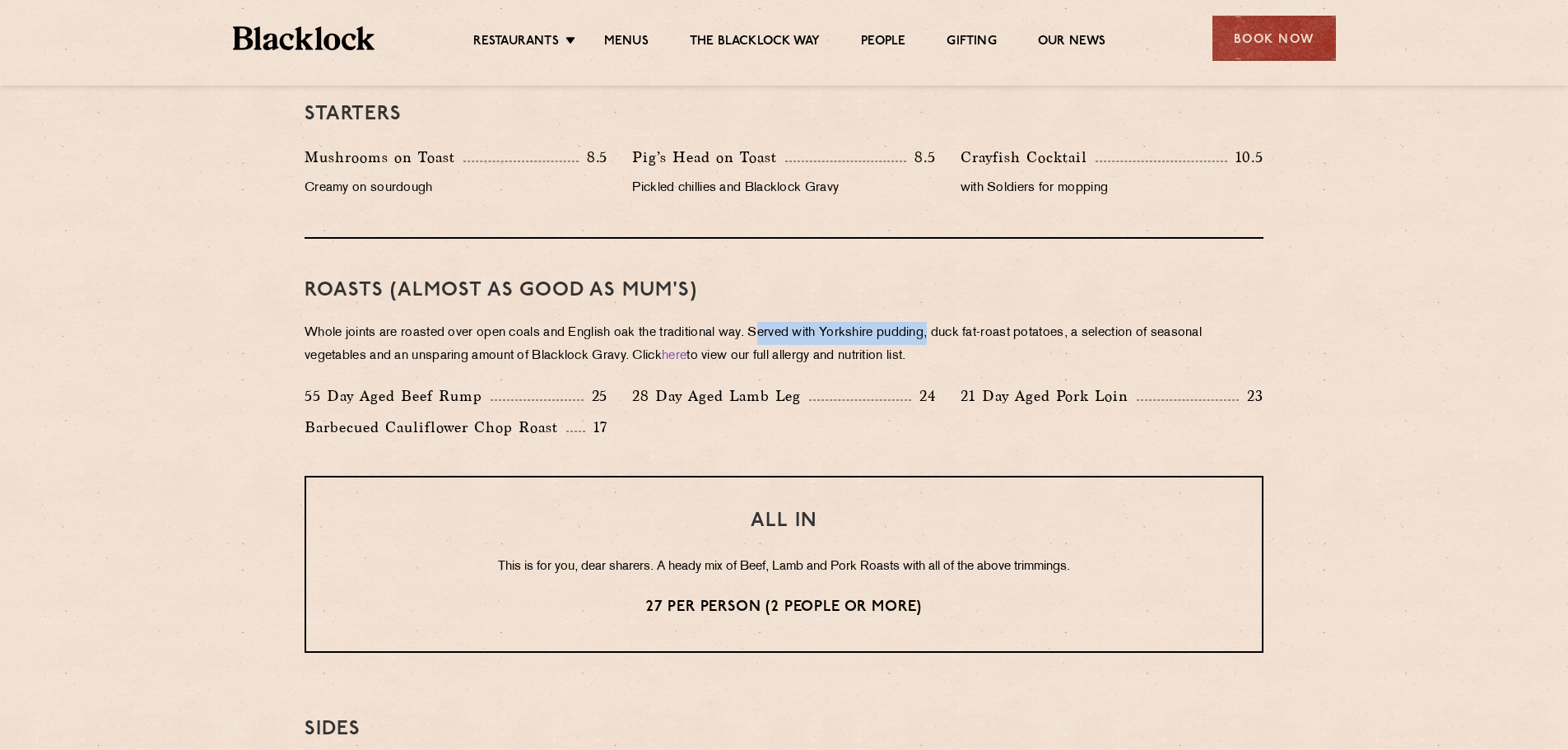 drag, startPoint x: 767, startPoint y: 331, endPoint x: 938, endPoint y: 333, distance: 171.0117 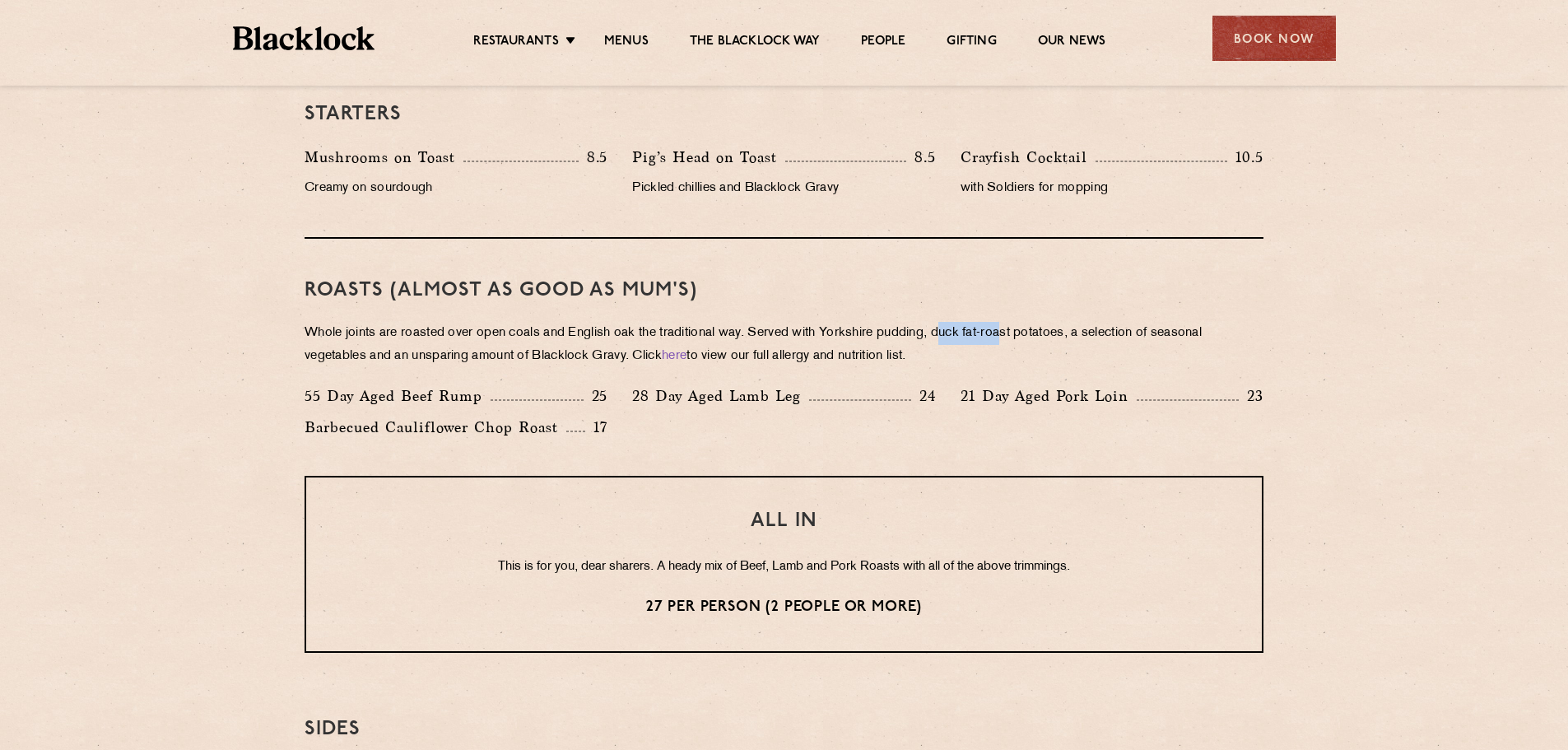 drag, startPoint x: 955, startPoint y: 332, endPoint x: 1012, endPoint y: 332, distance: 57 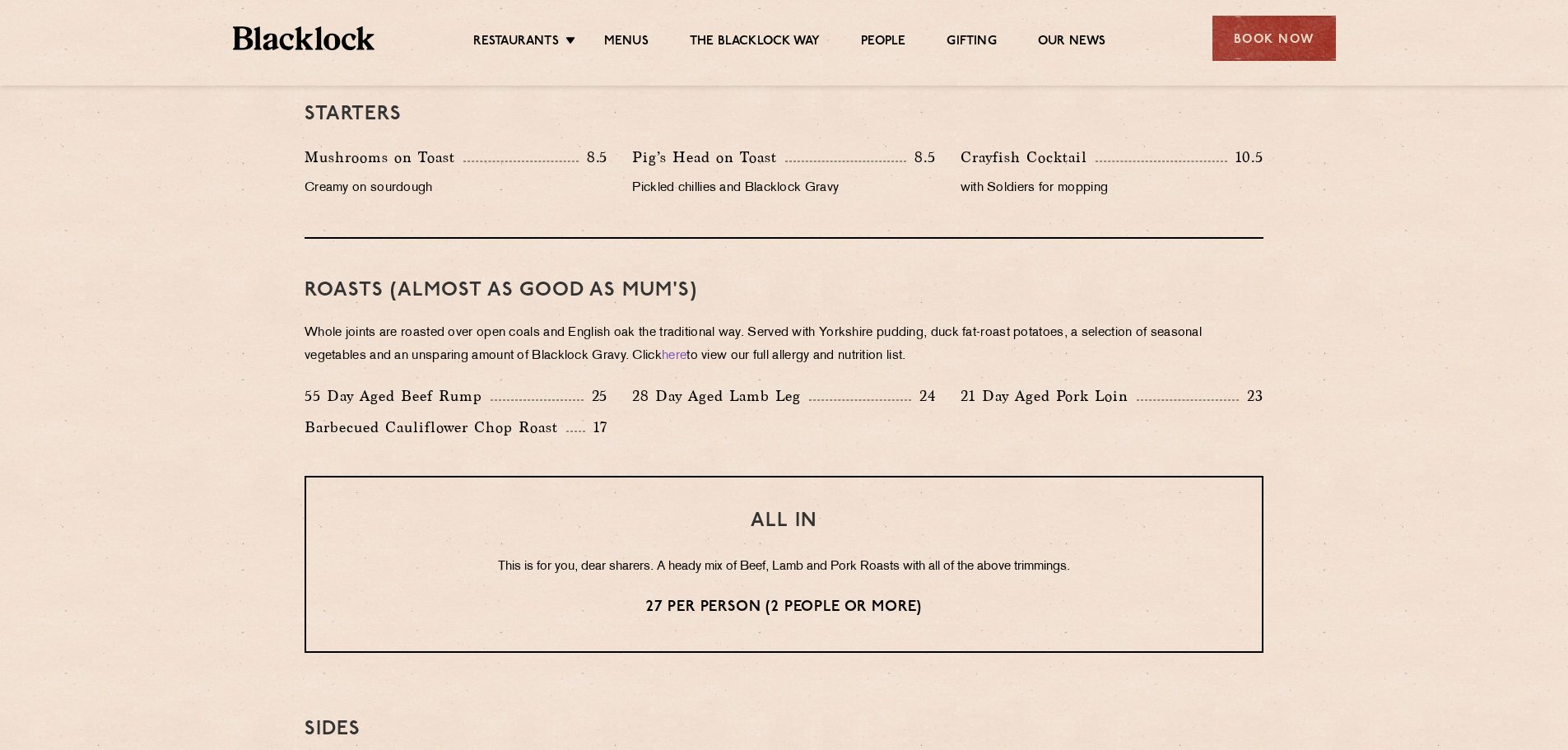 click on "Whole joints are roasted over open coals and English oak the traditional way. Served with Yorkshire pudding, duck fat-roast potatoes, a selection of seasonal vegetables and an unsparing amount of Blacklock Gravy. Click  here  to view our full allergy and nutrition list." at bounding box center (784, 345) 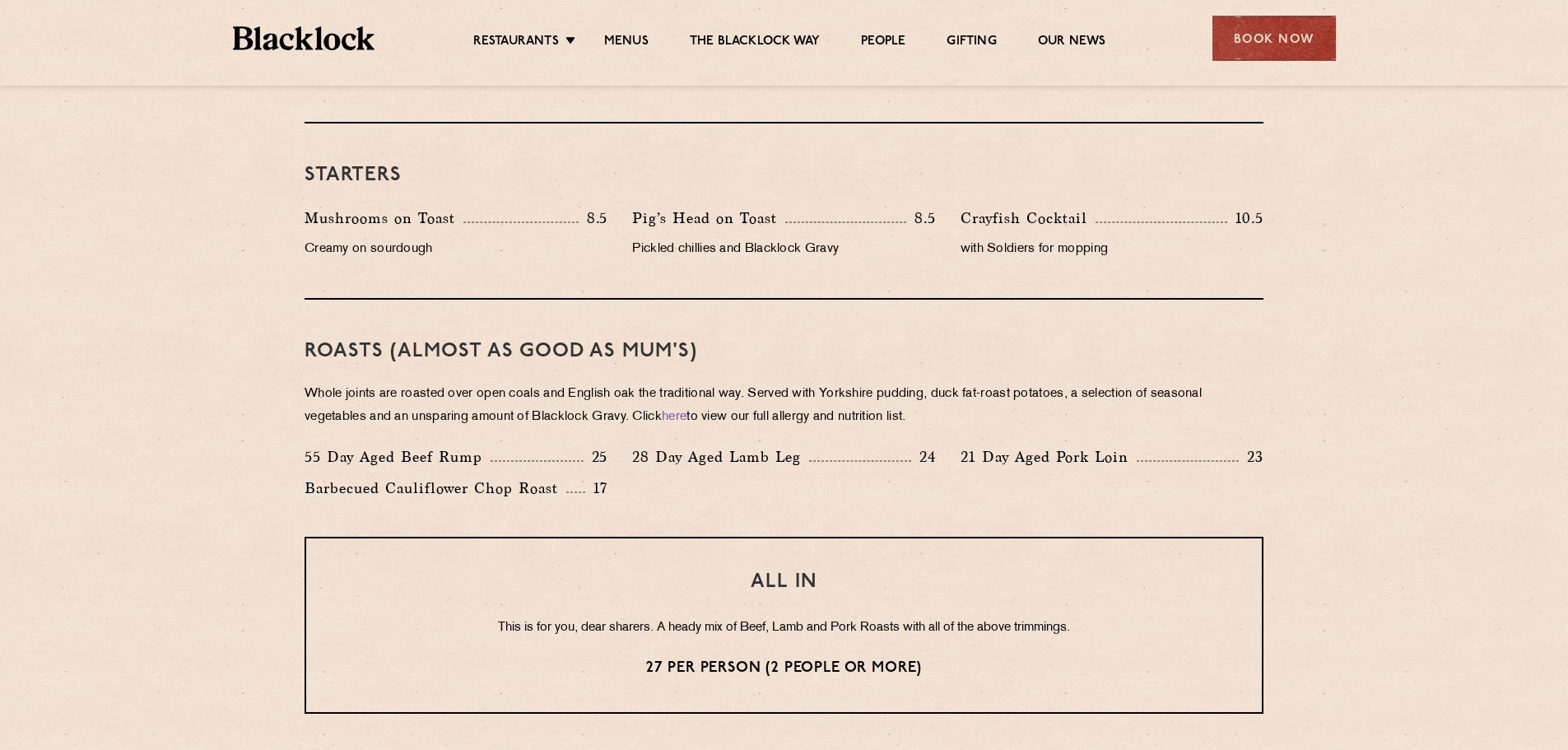 scroll, scrollTop: 863, scrollLeft: 0, axis: vertical 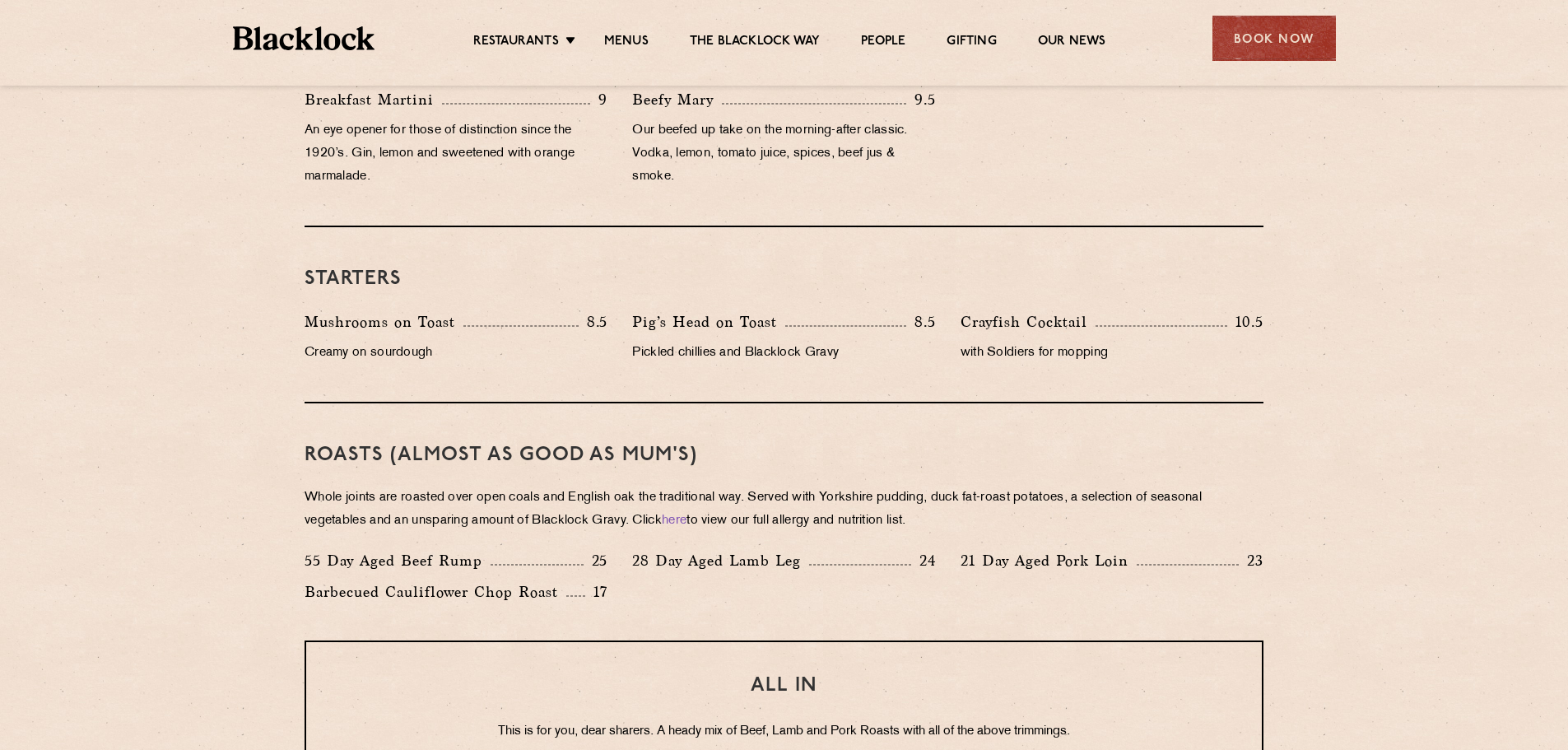 click on "Eye openers If you had a big Saturday or need a little booster to kickstart your Sunday. Click  here  to view our full allergy and nutrition list. Breakfast Martini 9 An eye opener for those of distinction since the 1920’s. Gin, lemon and sweetened with orange marmalade. Beefy Mary 9.5 Our beefed up take on the morning-after classic. Vodka, lemon, tomato juice, spices, beef jus & smoke. Starters Mushrooms on Toast 8.5 Creamy on sourdough Pig’s Head on Toast 8.5 Pickled chillies and Blacklock Gravy Crayfish Cocktail 10.5 with Soldiers for mopping Roasts (Almost as good as Mum's) Whole joints are roasted over open coals and English oak the traditional way. Served with Yorkshire pudding, duck fat-roast potatoes, a selection of seasonal vegetables and an unsparing amount of Blacklock Gravy. Click  here  to view our full allergy and nutrition list. 55 Day Aged Beef Rump 25 28 Day Aged Lamb Leg 24 21 Day Aged Pork Loin 23 Barbecued Cauliflower Chop Roast 17 ALL IN 27 per person (2 people or more) SIDES 6 5 here" at bounding box center [784, 635] 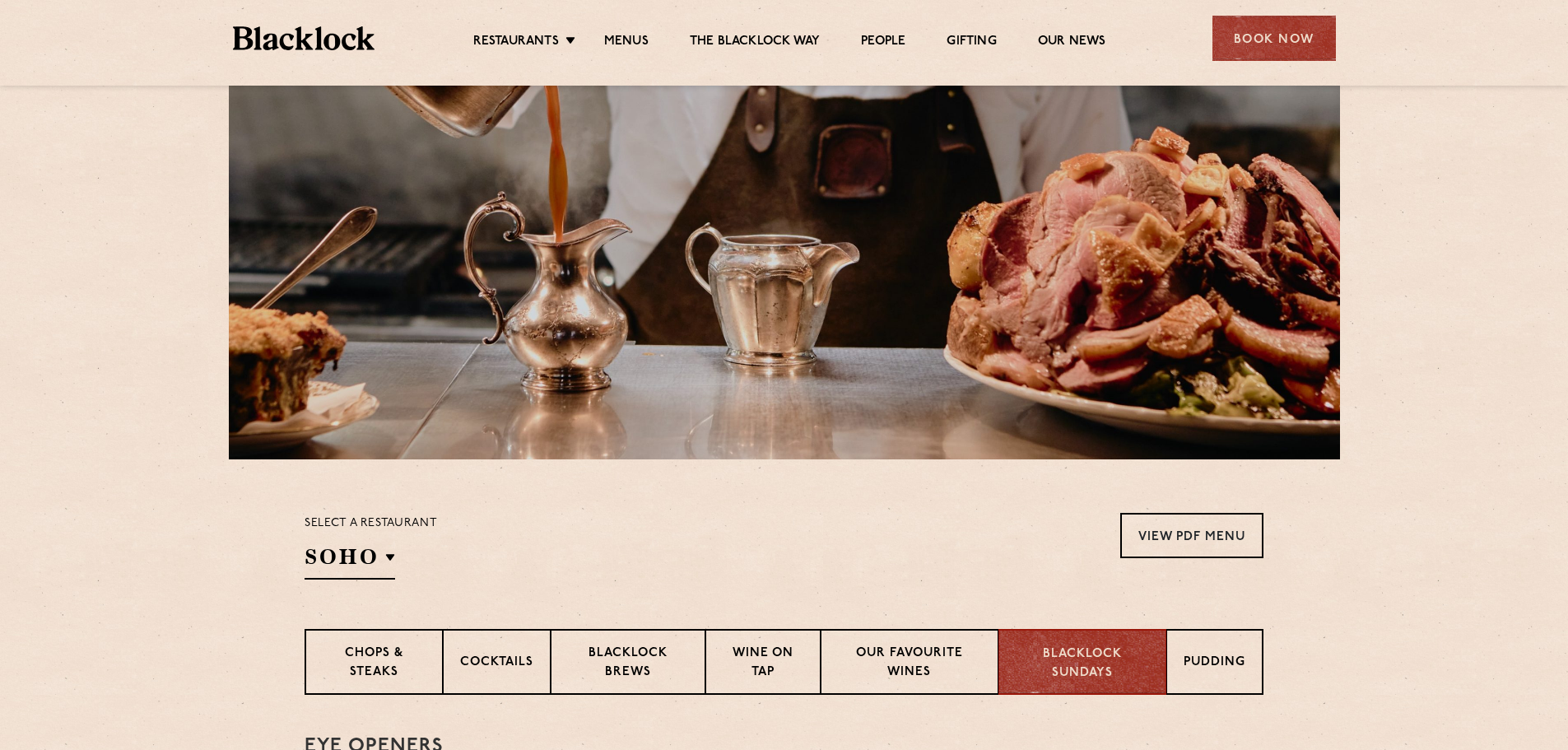 scroll, scrollTop: 0, scrollLeft: 0, axis: both 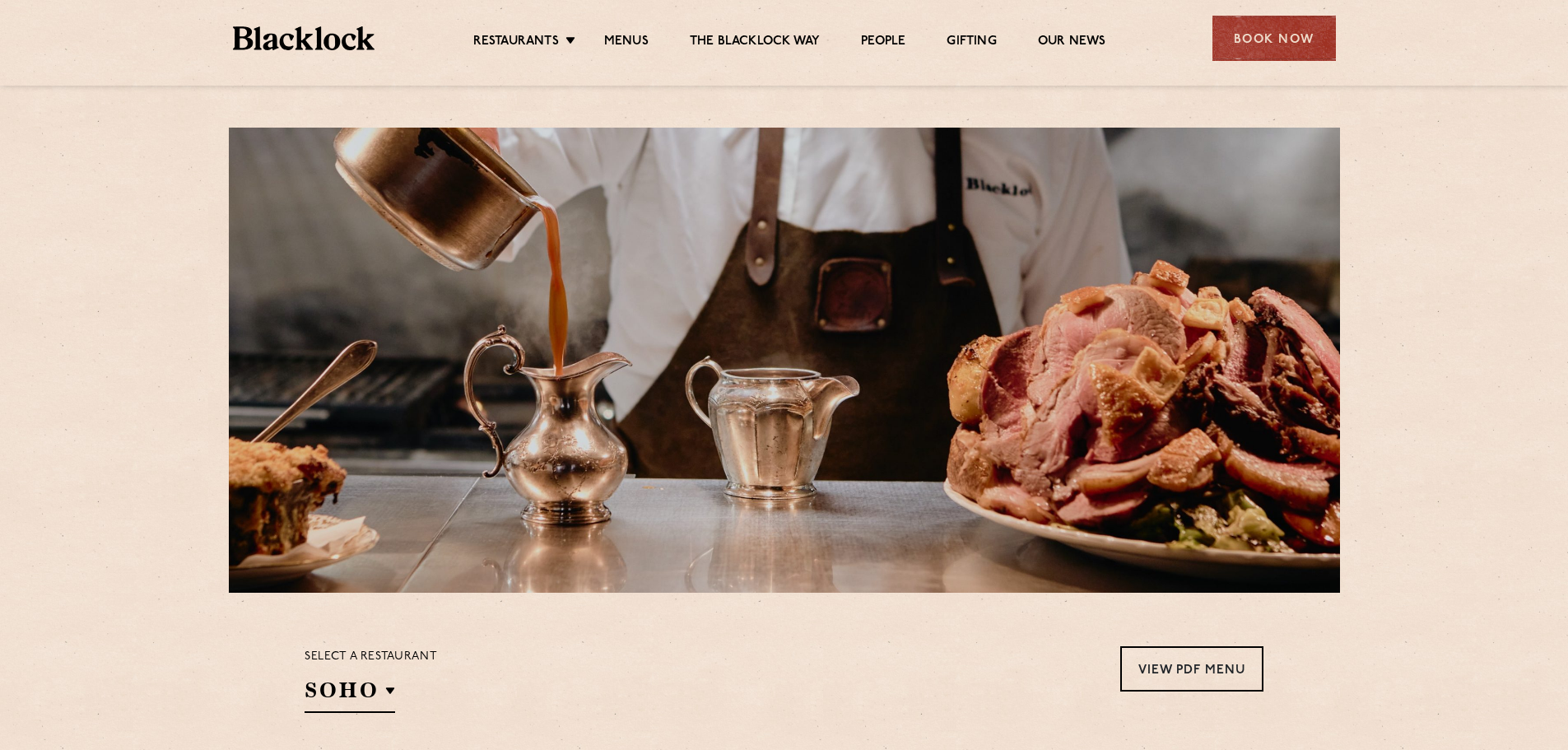 click at bounding box center (304, 38) 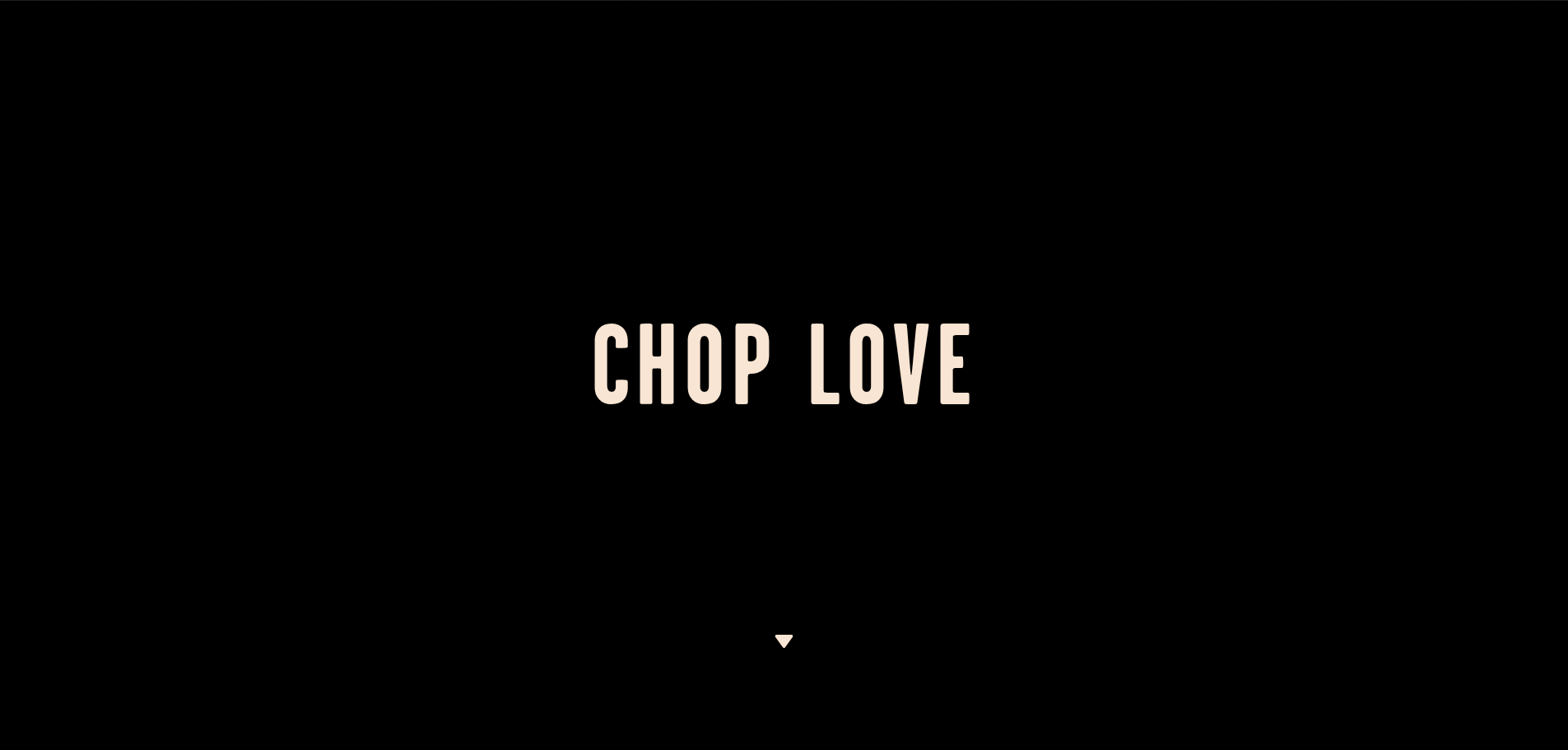 scroll, scrollTop: 0, scrollLeft: 0, axis: both 